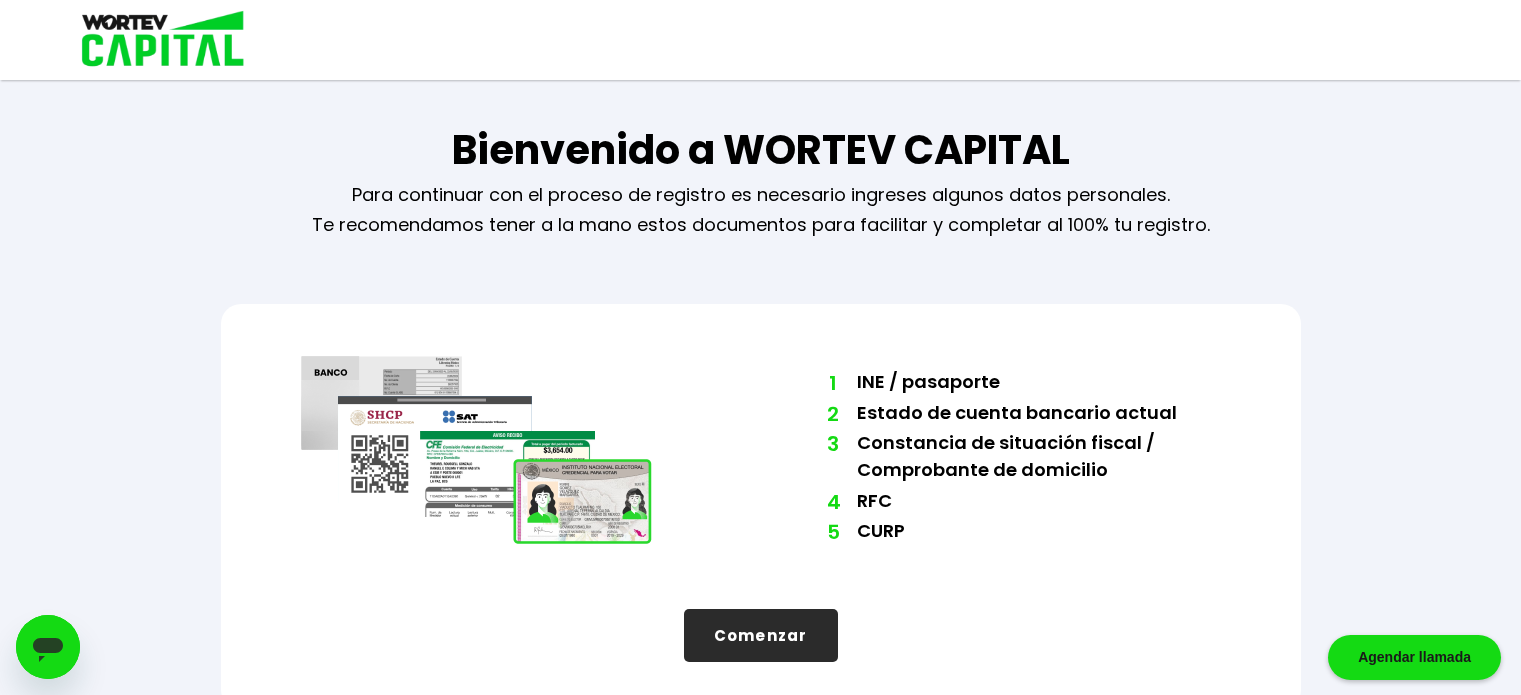 scroll, scrollTop: 15, scrollLeft: 0, axis: vertical 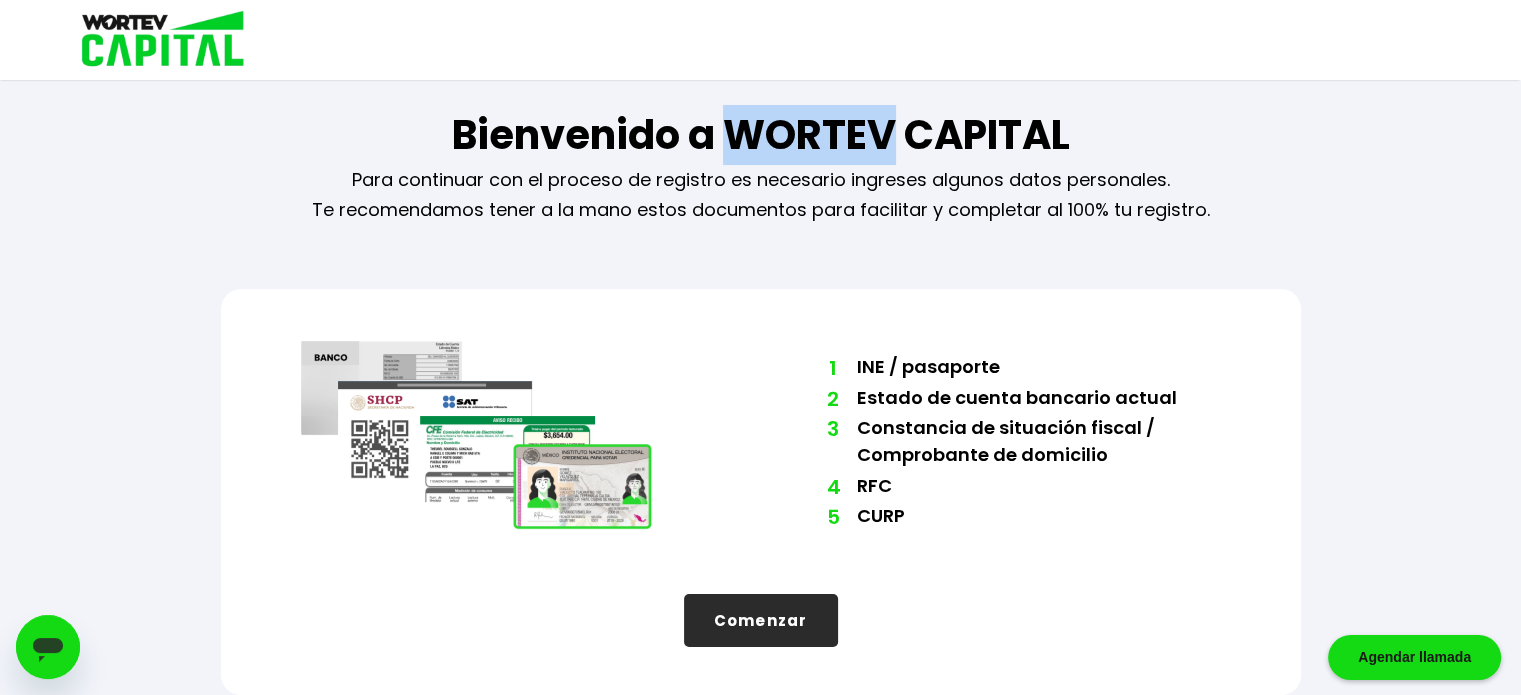 drag, startPoint x: 888, startPoint y: 135, endPoint x: 741, endPoint y: 142, distance: 147.16656 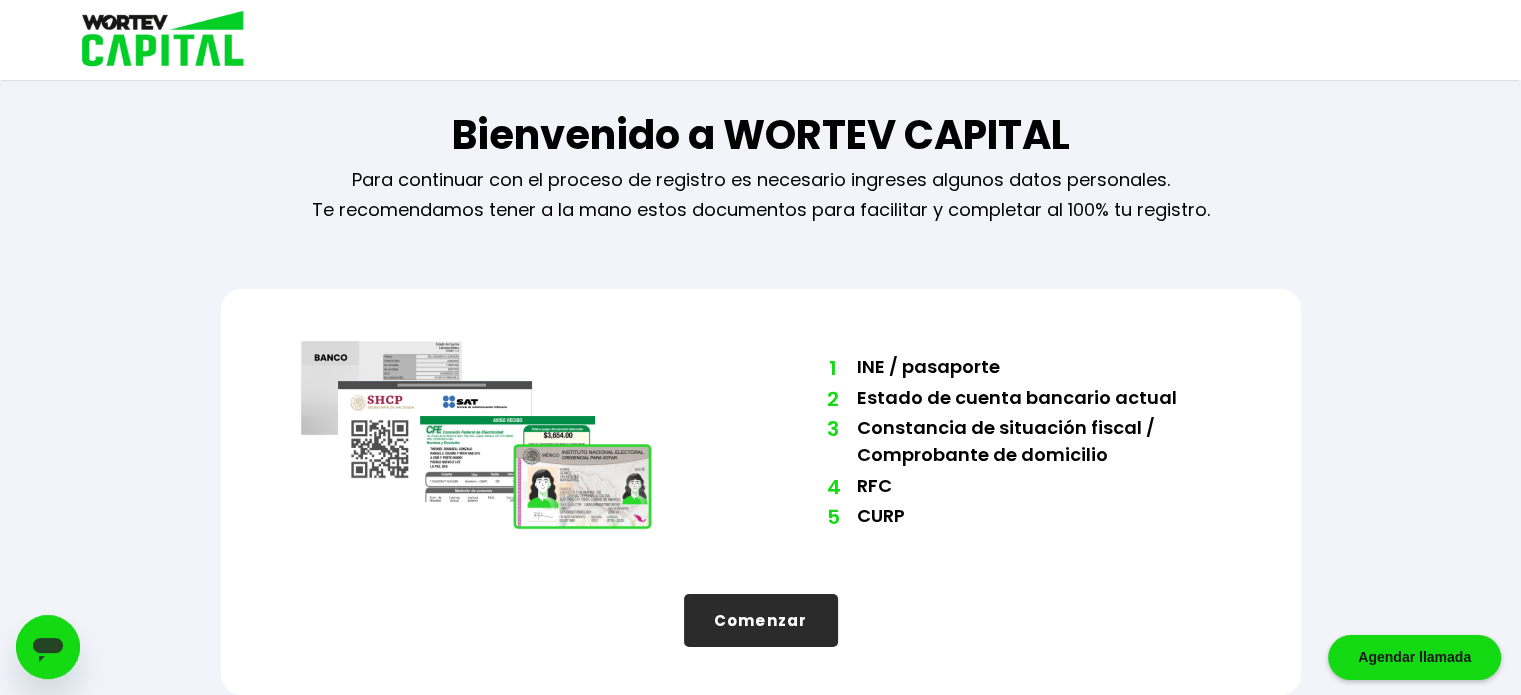 click on "4   RFC" at bounding box center (1039, 487) 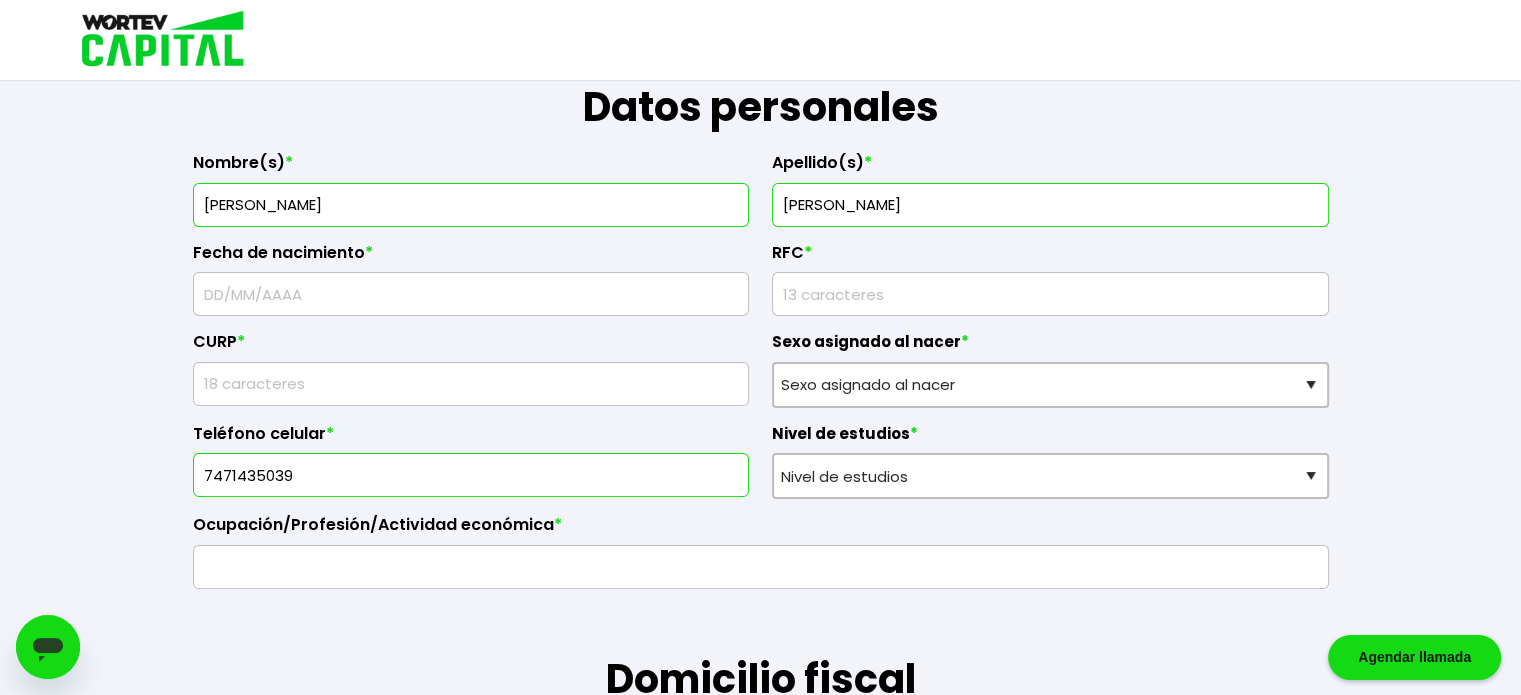 scroll, scrollTop: 316, scrollLeft: 0, axis: vertical 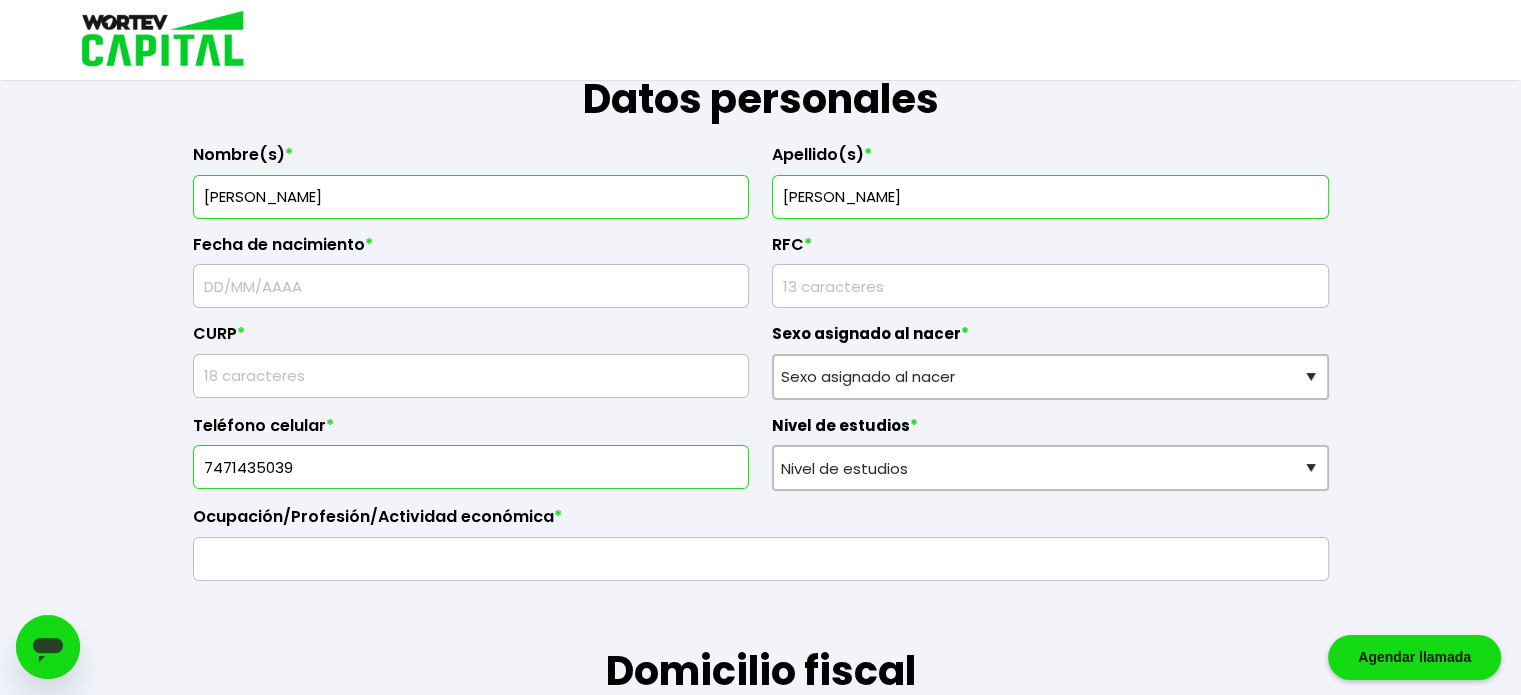 click at bounding box center (471, 286) 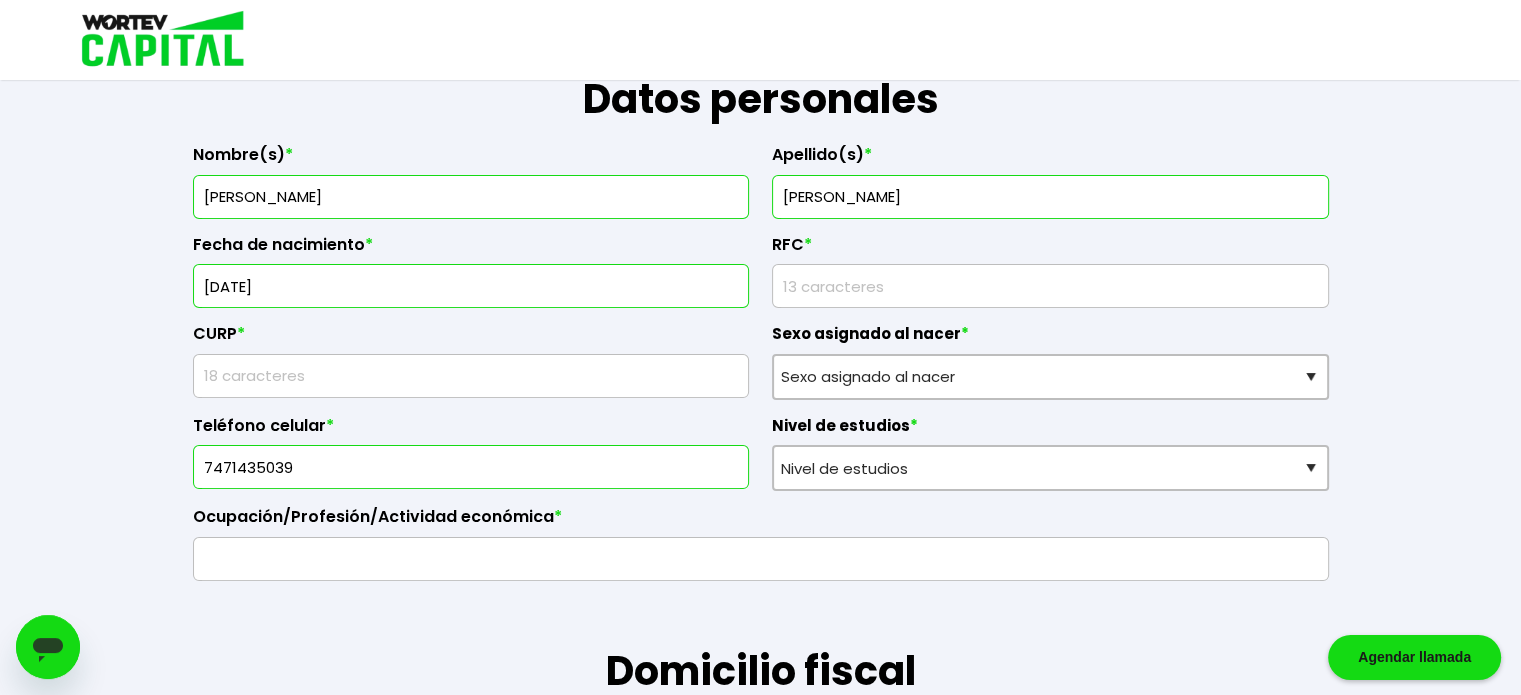 type on "[DATE]" 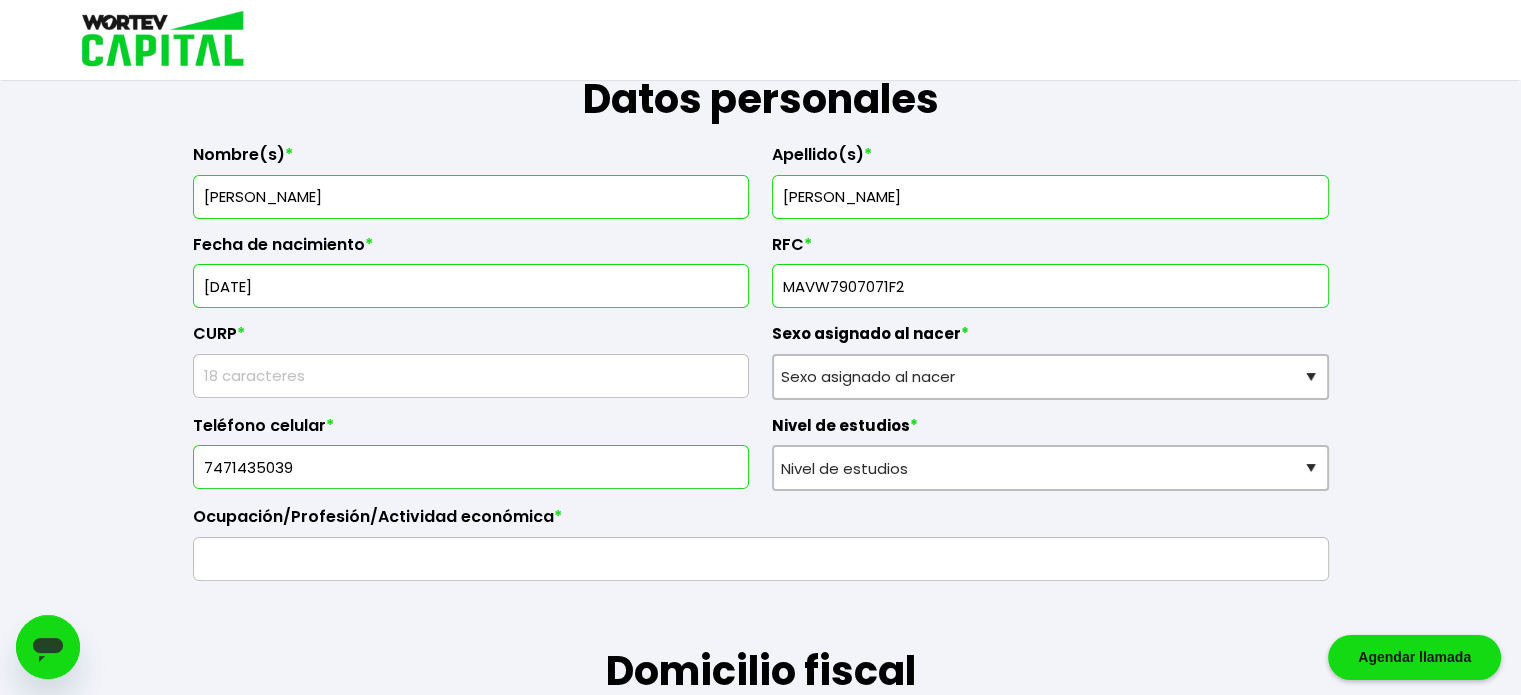 click at bounding box center (1050, 286) 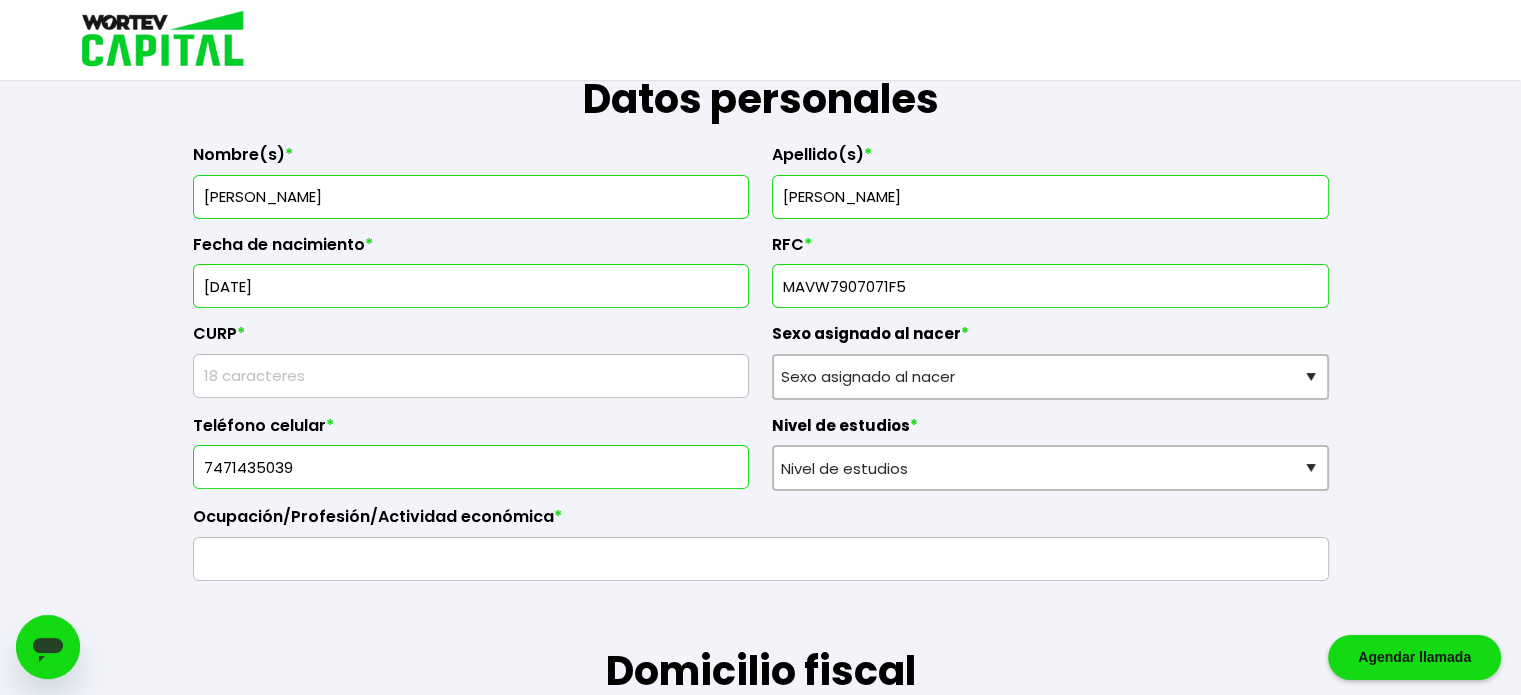 type on "MAVW7907071F5" 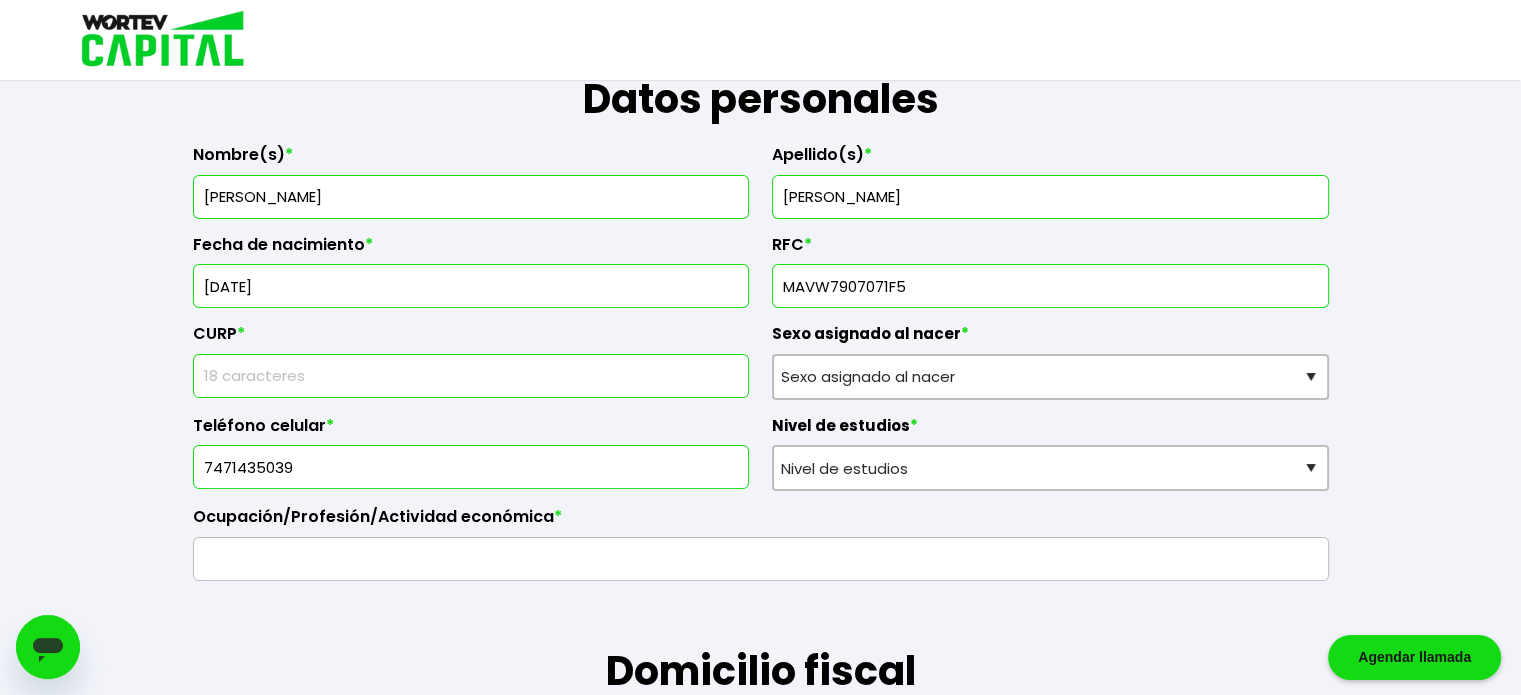 type on "MAVW790707HVZNDL06" 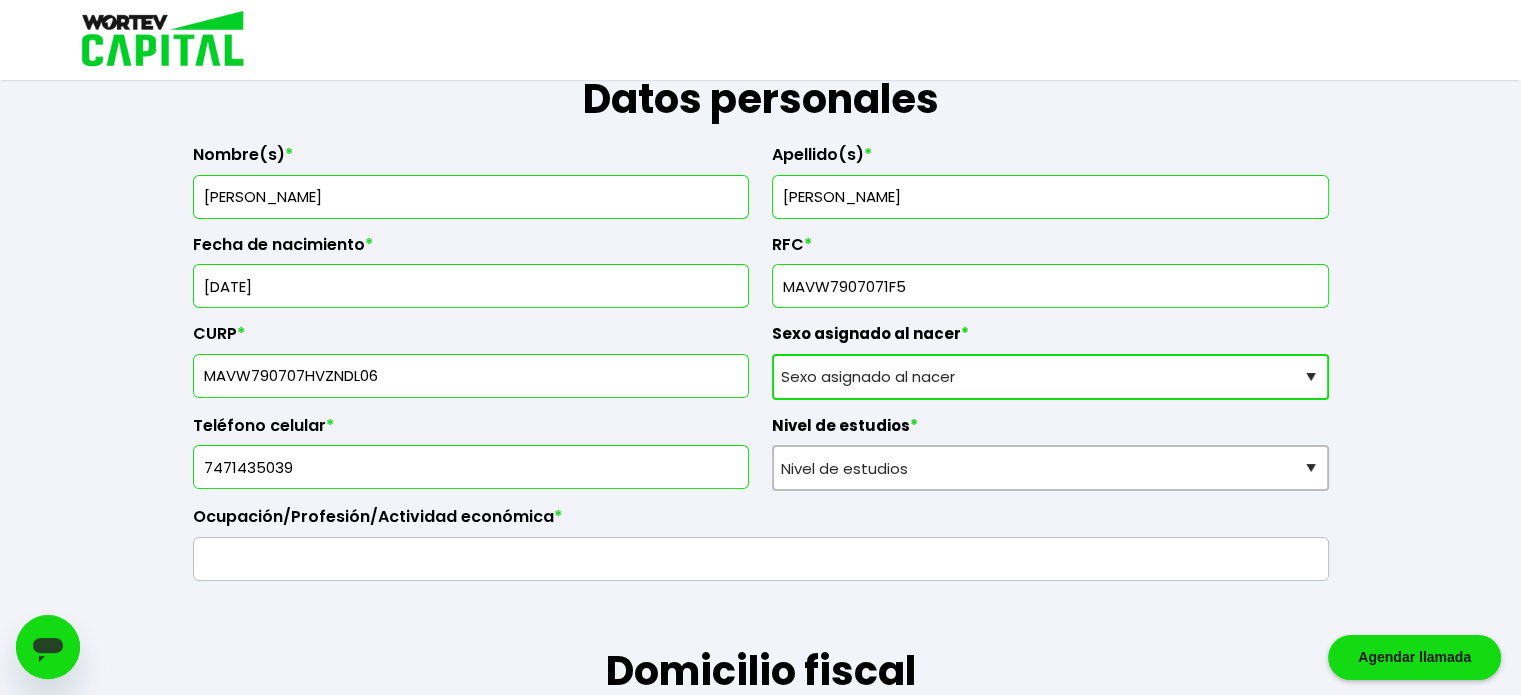 click on "Sexo asignado al nacer Hombre Mujer Prefiero no contestar" at bounding box center (1050, 377) 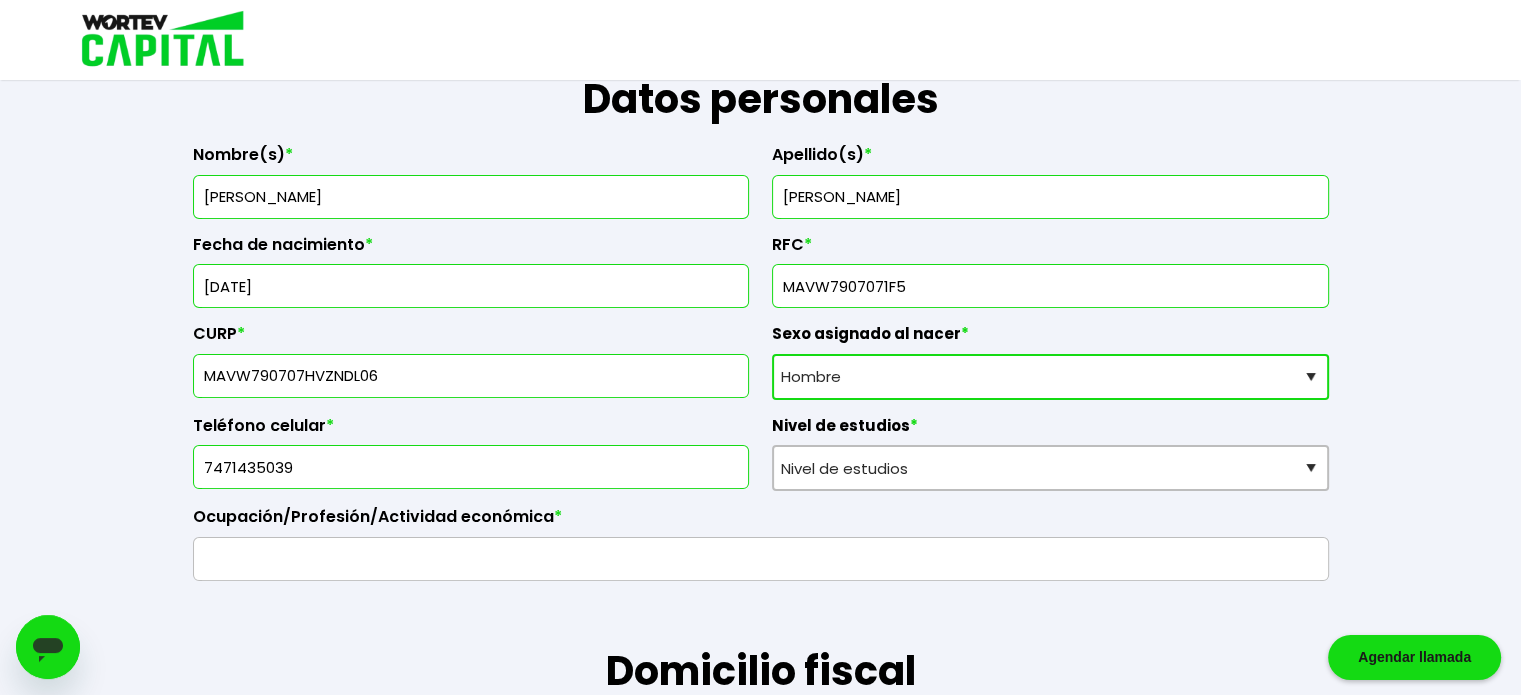 click on "Sexo asignado al nacer Hombre Mujer Prefiero no contestar" at bounding box center [1050, 377] 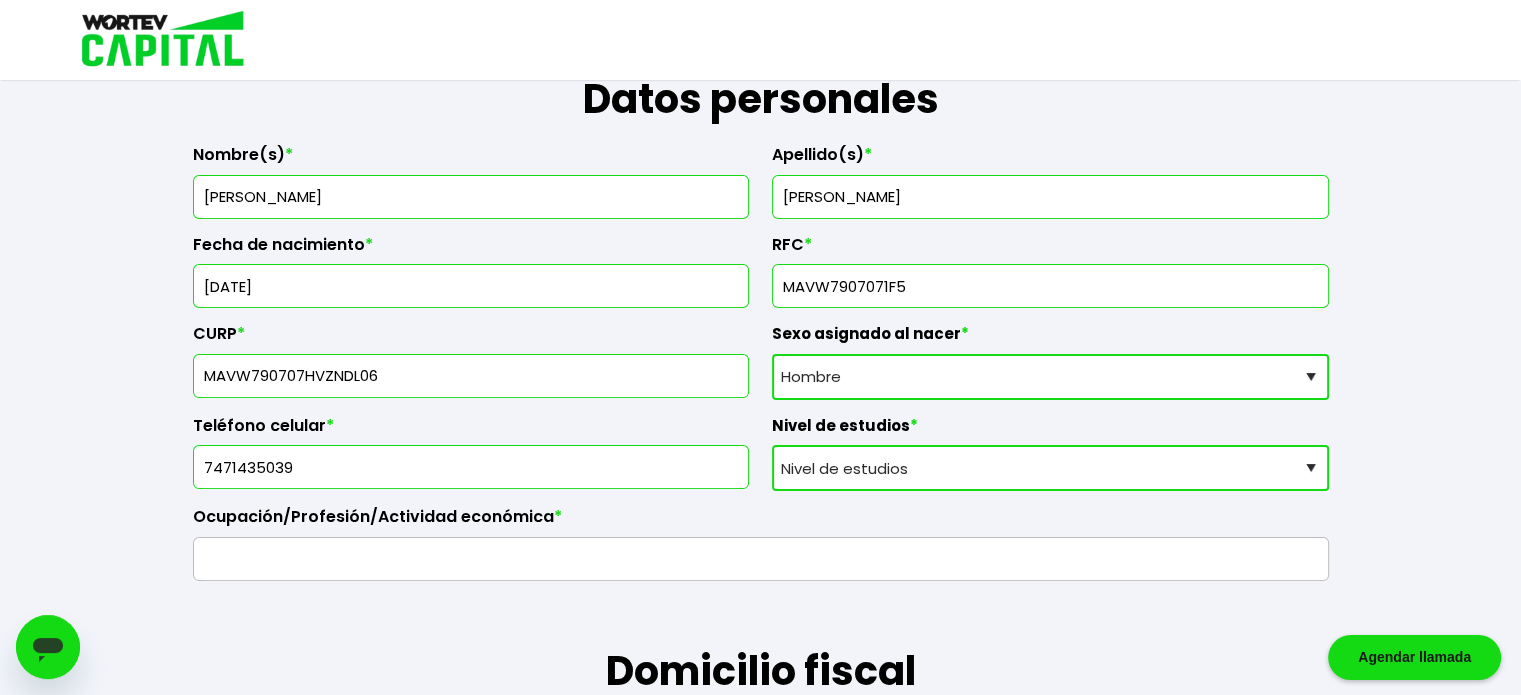 click on "Nivel de estudios Primaria Secundaria Bachillerato Licenciatura Posgrado" at bounding box center [1050, 468] 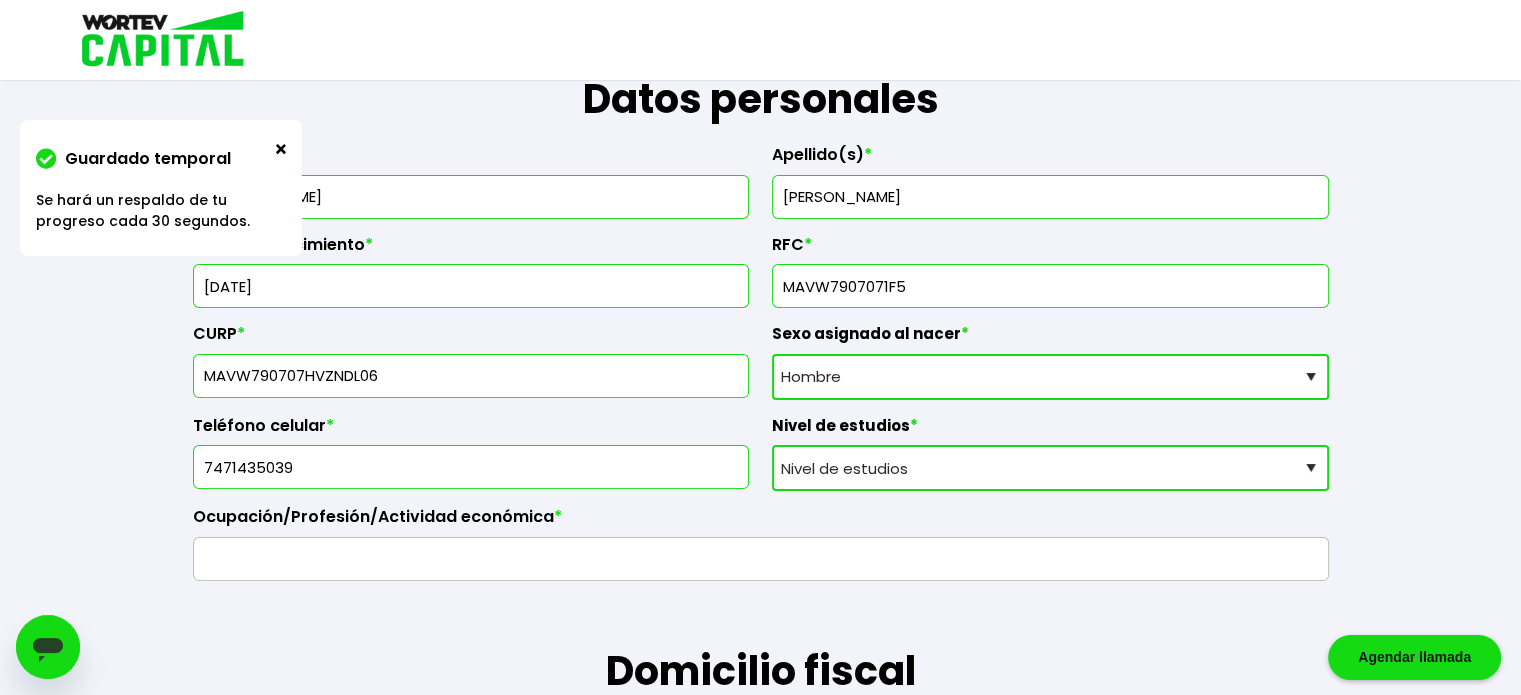 select on "Posgrado" 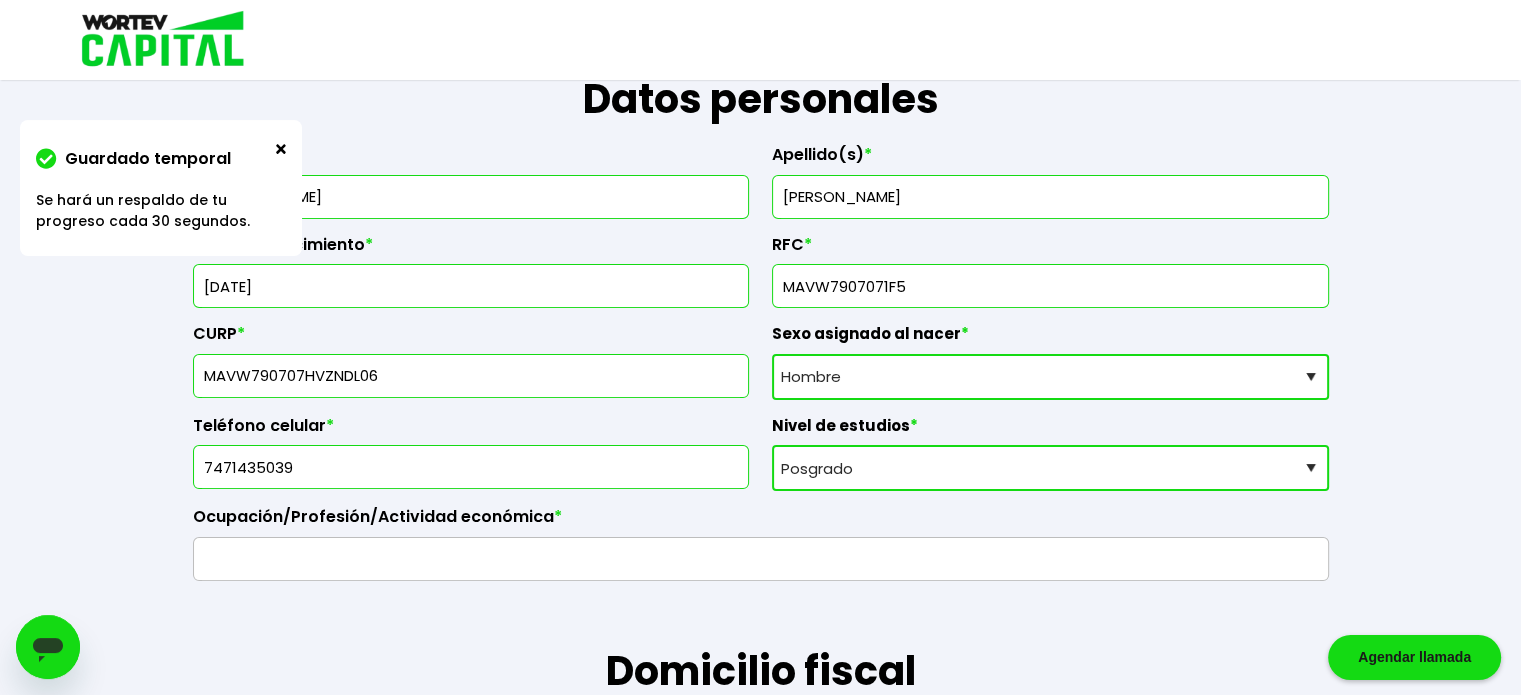 click on "Nivel de estudios Primaria Secundaria Bachillerato Licenciatura Posgrado" at bounding box center (1050, 468) 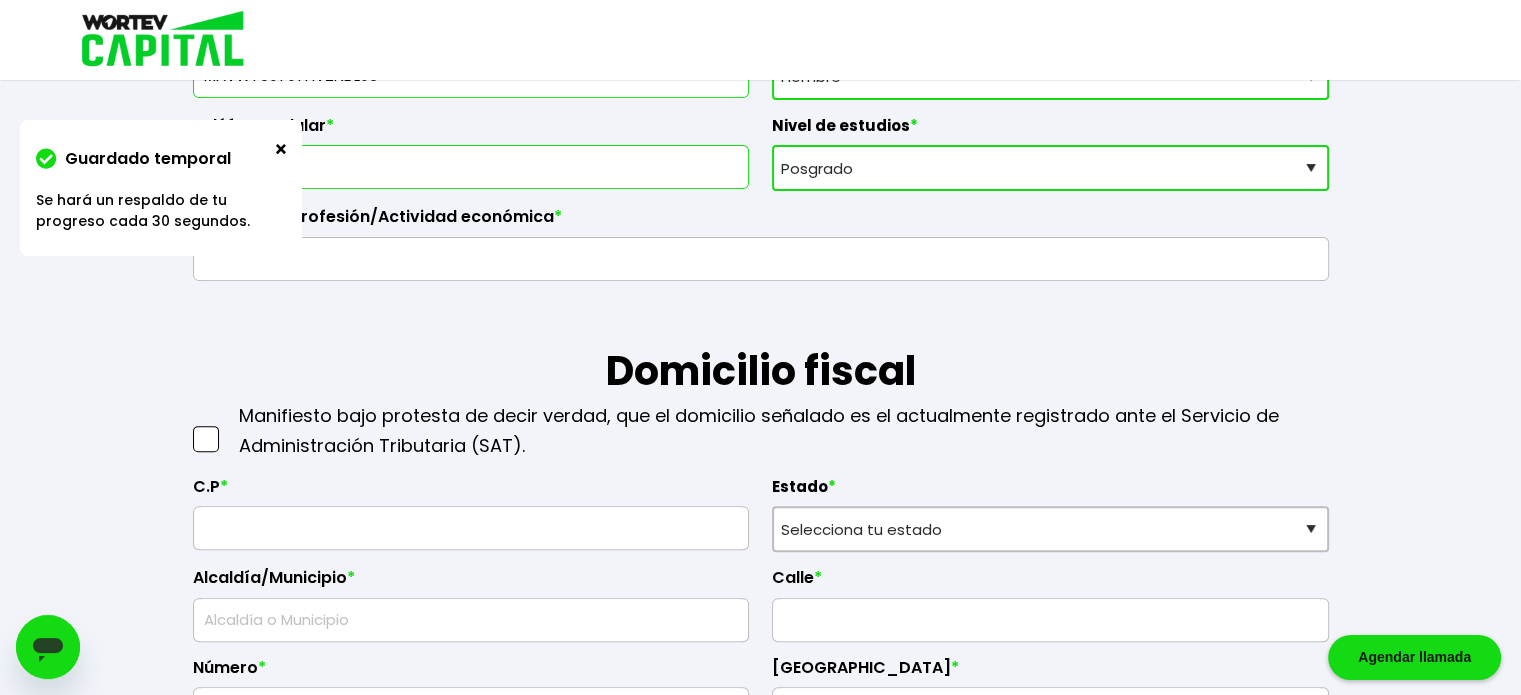 scroll, scrollTop: 416, scrollLeft: 0, axis: vertical 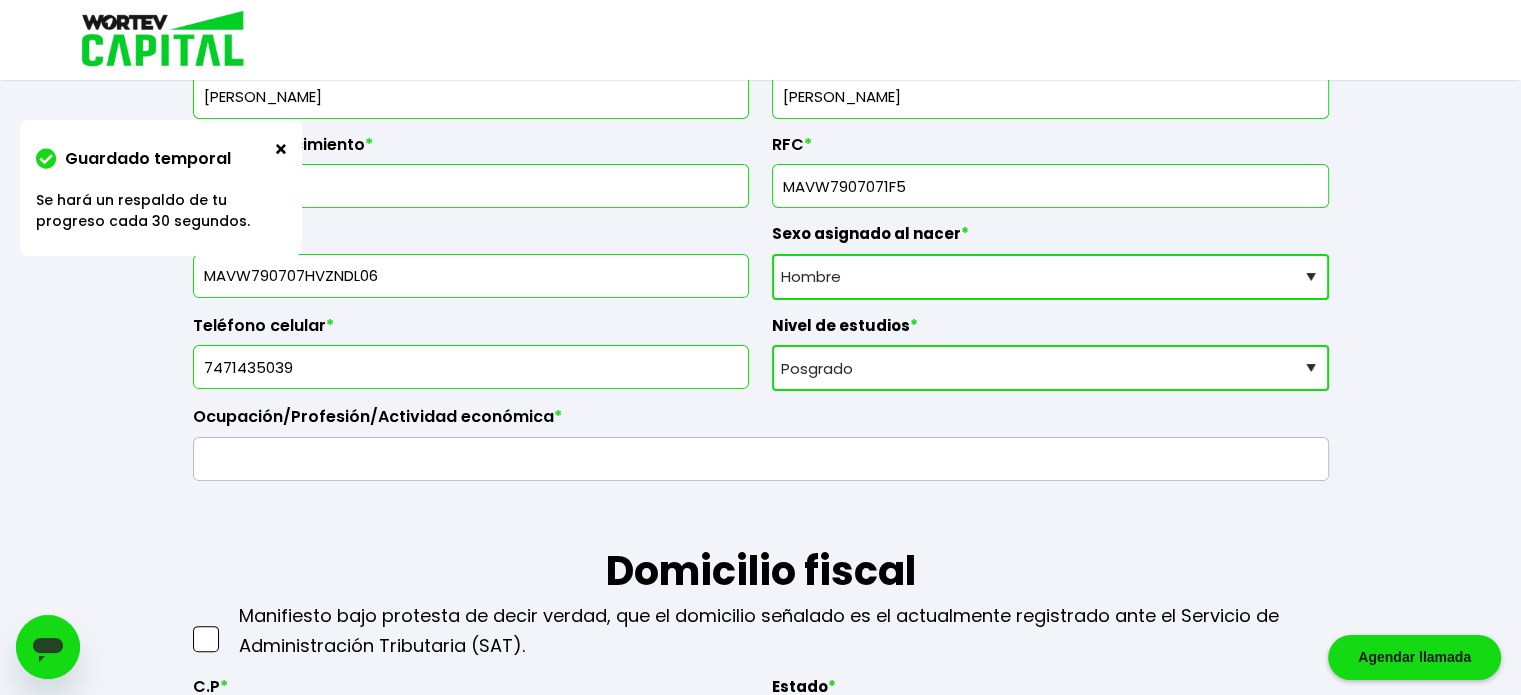 click at bounding box center (761, 459) 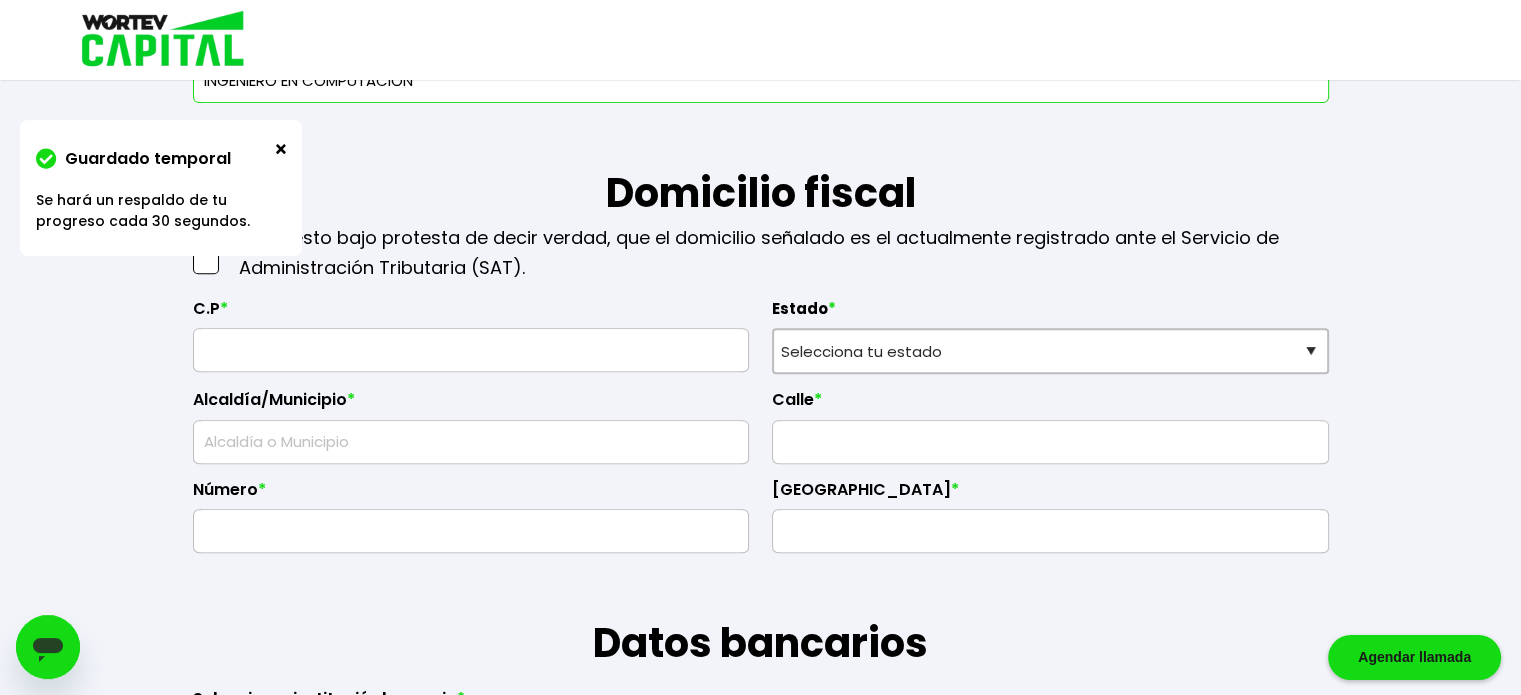 scroll, scrollTop: 816, scrollLeft: 0, axis: vertical 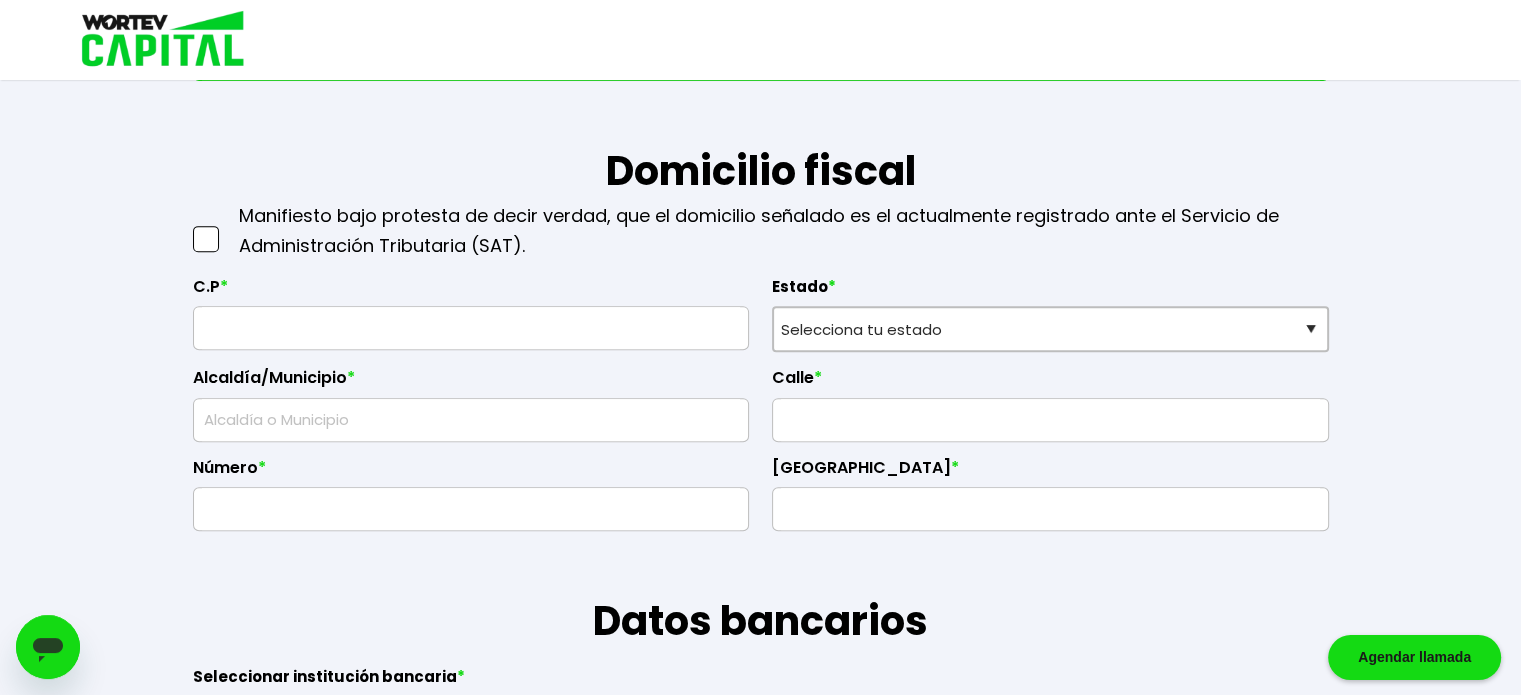 type on "INGENIERO EN COMPUTACION" 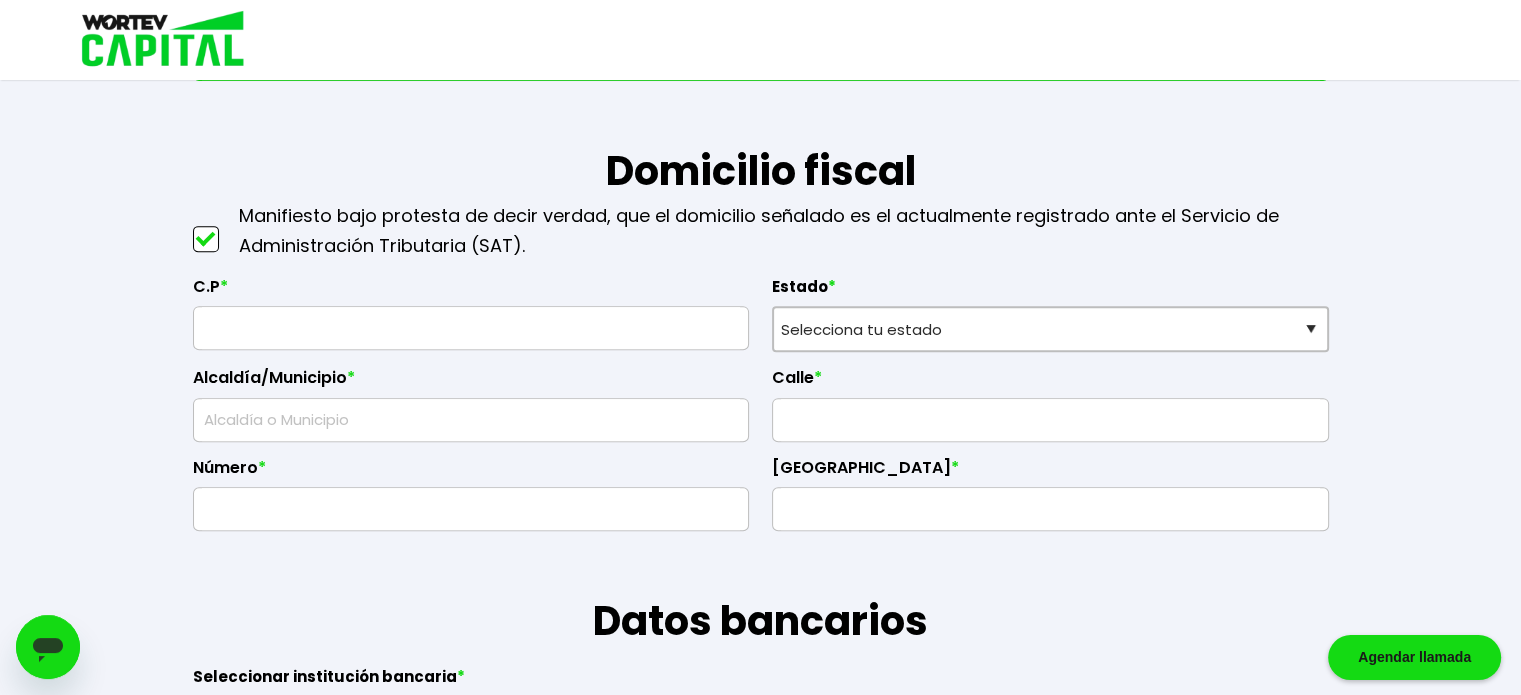 drag, startPoint x: 243, startPoint y: 317, endPoint x: 288, endPoint y: 358, distance: 60.876926 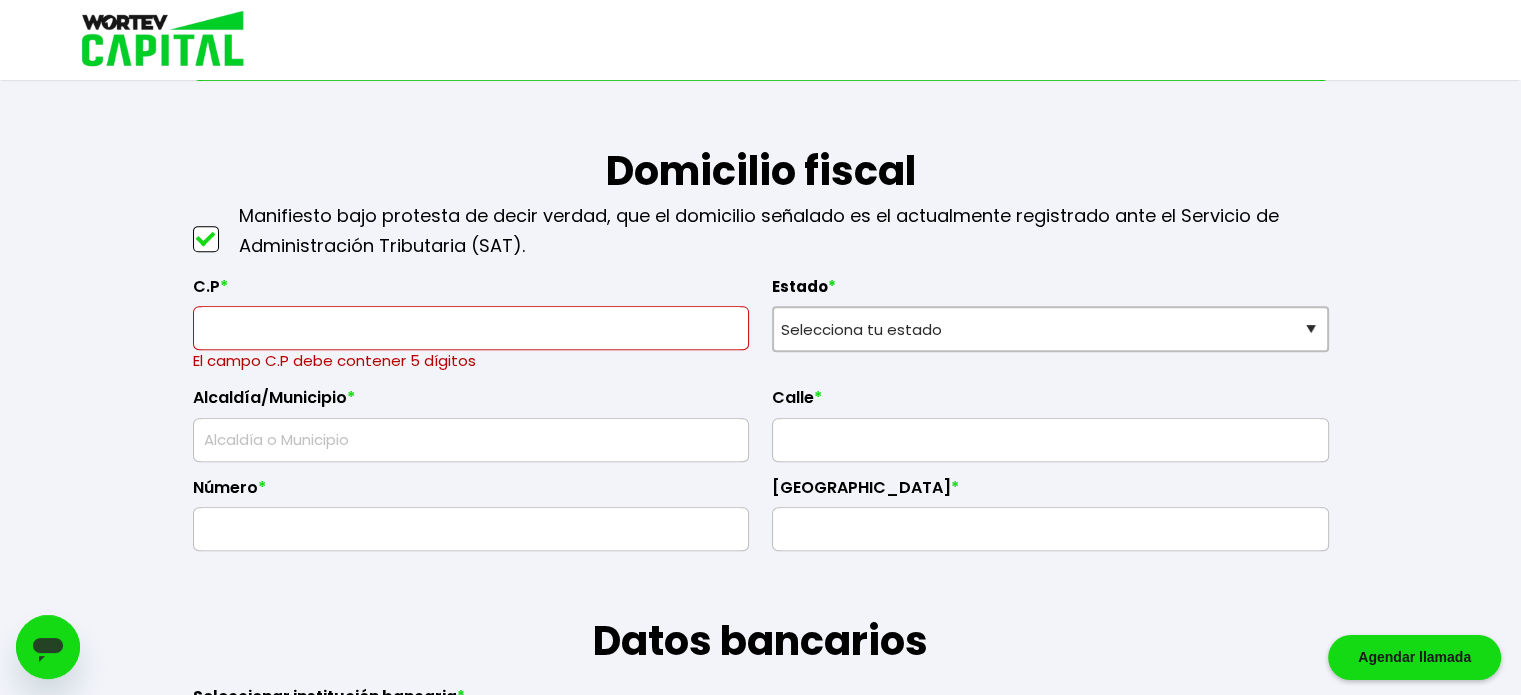 click on "Guardado temporal Se hará un respaldo de tu progreso cada 30 segundos. La siguiente información nos permitirá verificar tu perfil como inversionista. Al tener los datos completos y correctos podremos depositar tus rendimientos en tiempo y forma, así como poder emitir las constancias de retenciones como marca la Ley. Perfil seleccionado Persona física Correo electrónico [EMAIL_ADDRESS][DOMAIN_NAME] Datos personales Nombre(s) * [PERSON_NAME](s) * [PERSON_NAME] Fecha de nacimiento * [DEMOGRAPHIC_DATA] RFC * CURP * MAVW790707HVZNDL06 Sexo asignado al nacer * Sexo asignado al nacer Hombre Mujer Prefiero no contestar Teléfono celular * [PHONE_NUMBER] Nivel de estudios * Nivel de estudios Primaria Secundaria Bachillerato Licenciatura Posgrado Ocupación/Profesión/Actividad económica * INGENIERO EN COMPUTACION  Domicilio fiscal  Manifiesto bajo protesta de decir verdad, que el domicilio señalado es el actualmente registrado ante el Servicio de Administración Tributaria (SAT). C.P * Estado * Selecciona tu estado Colima" at bounding box center [760, 883] 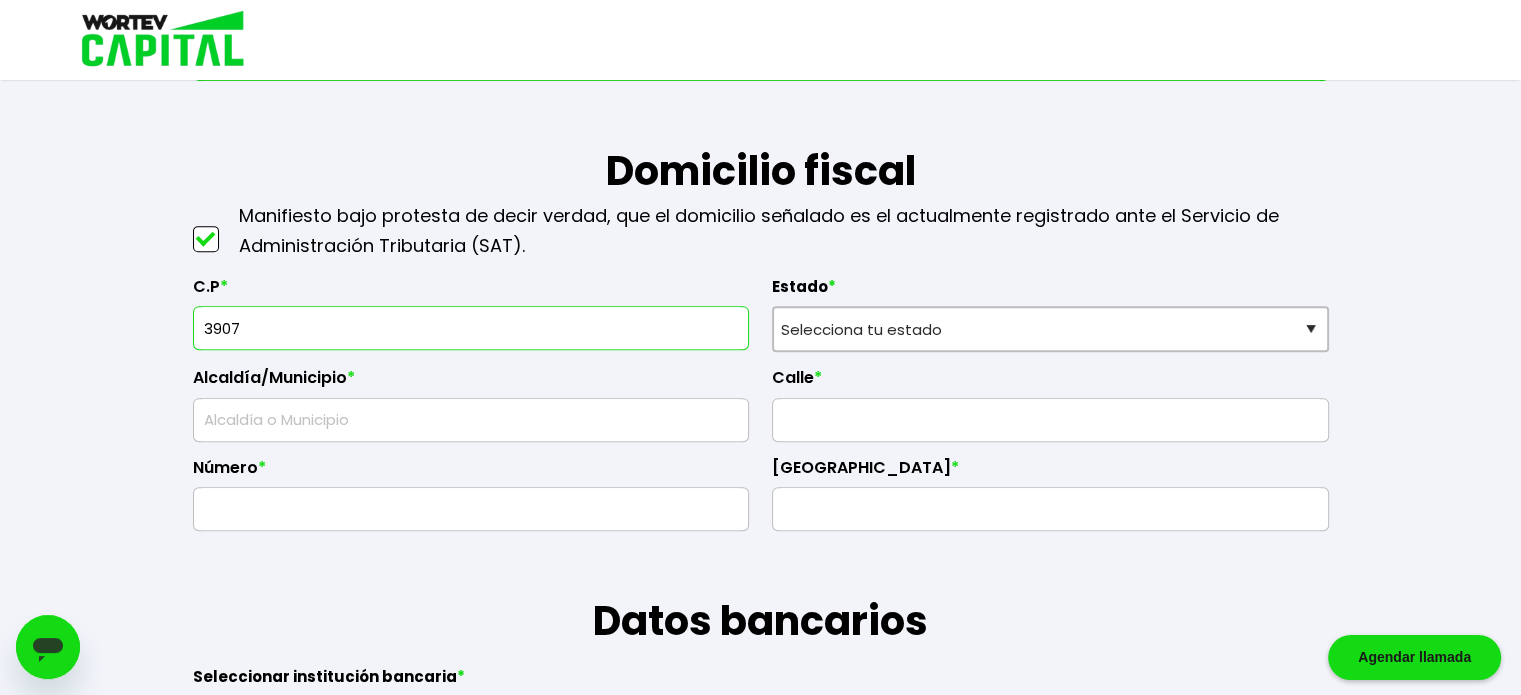 type on "39074" 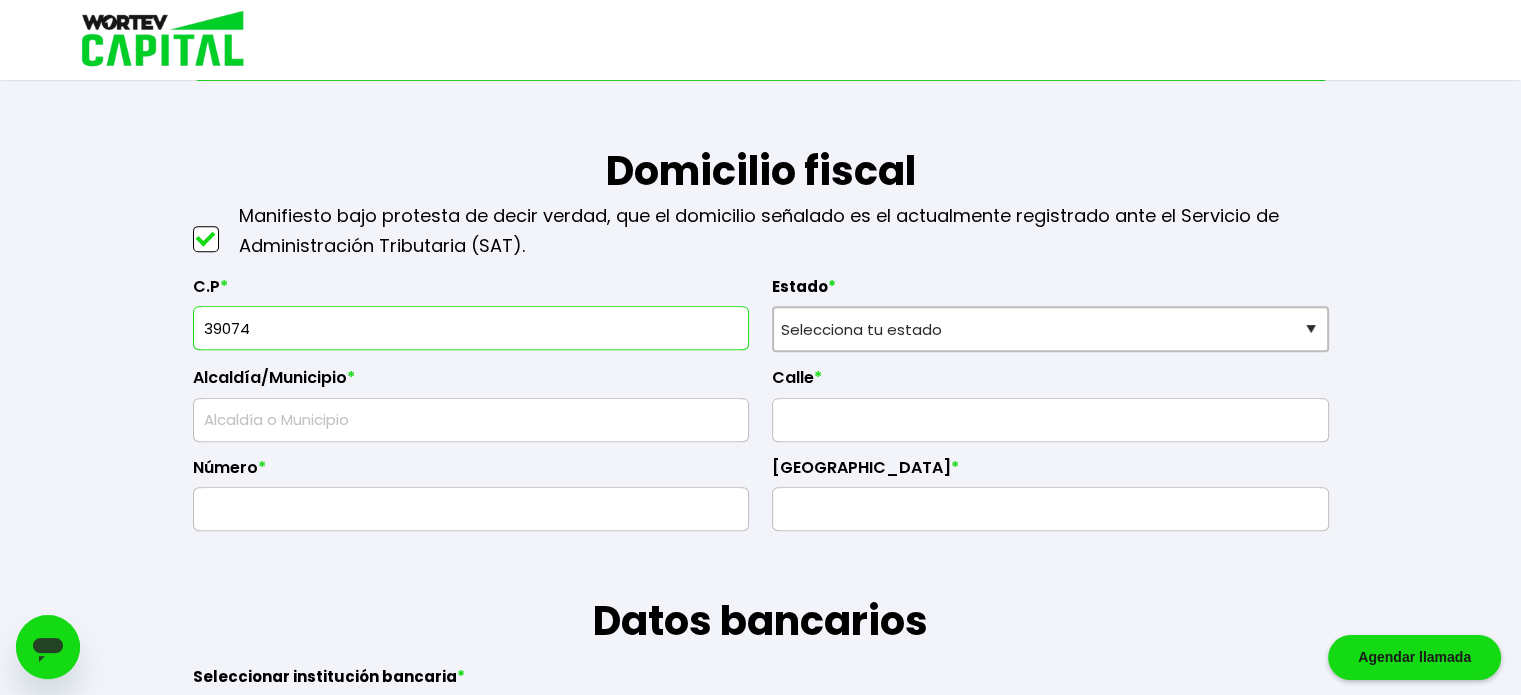 select on "GR" 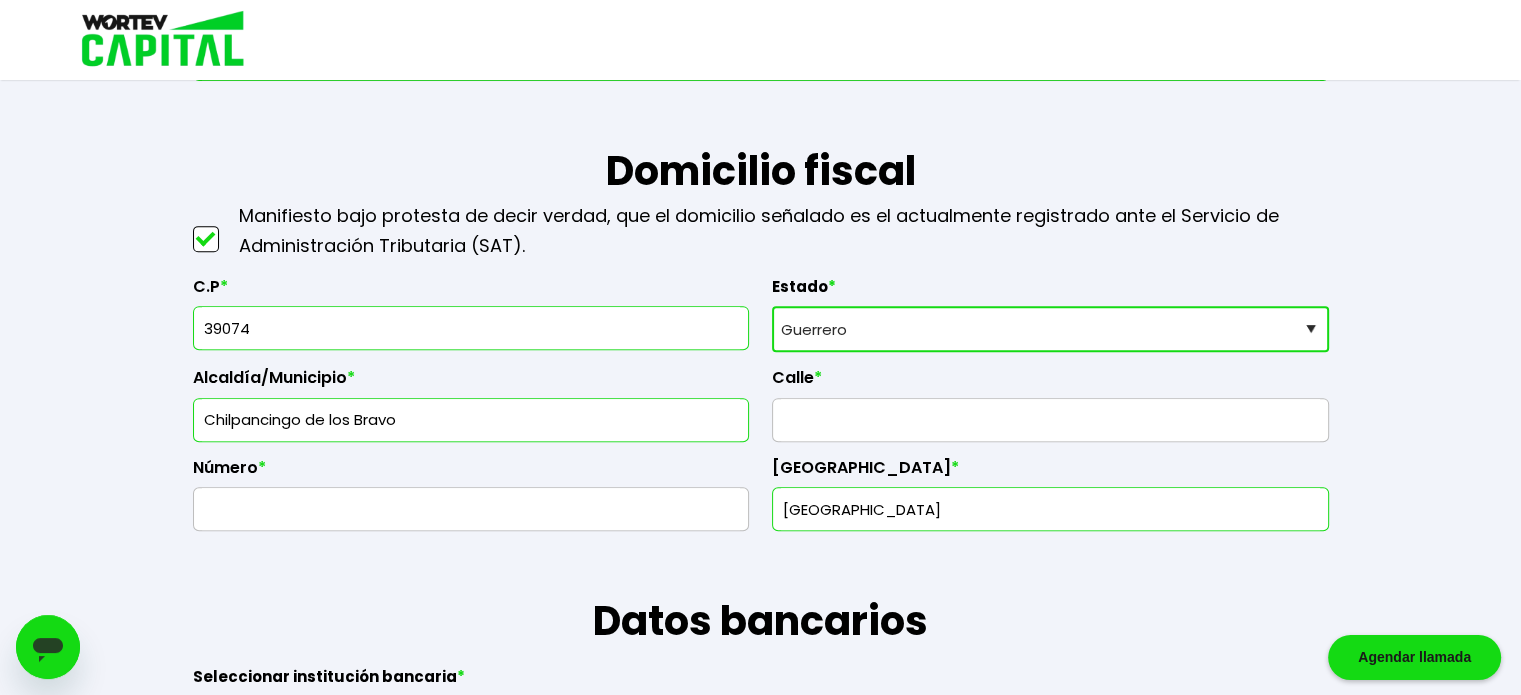 type on "39074" 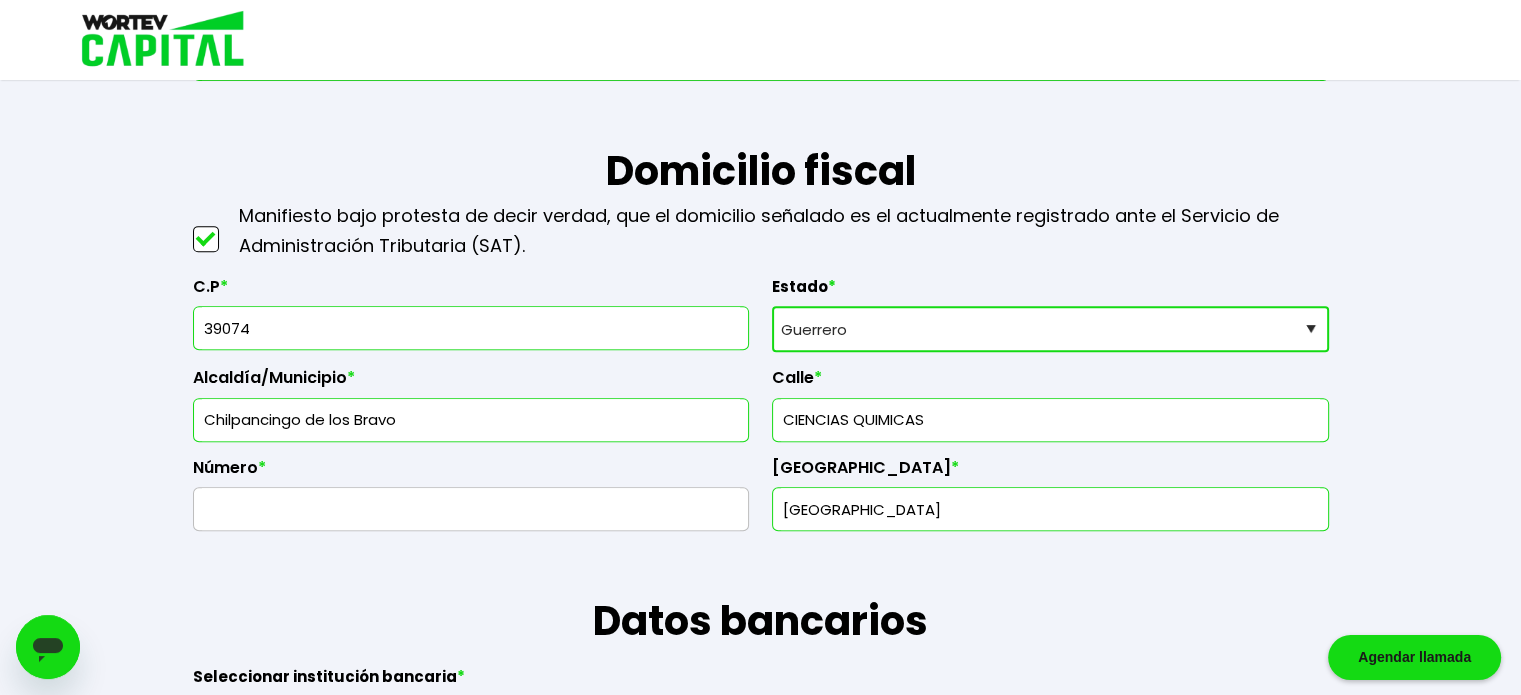type on "CIENCIAS QUIMICAS" 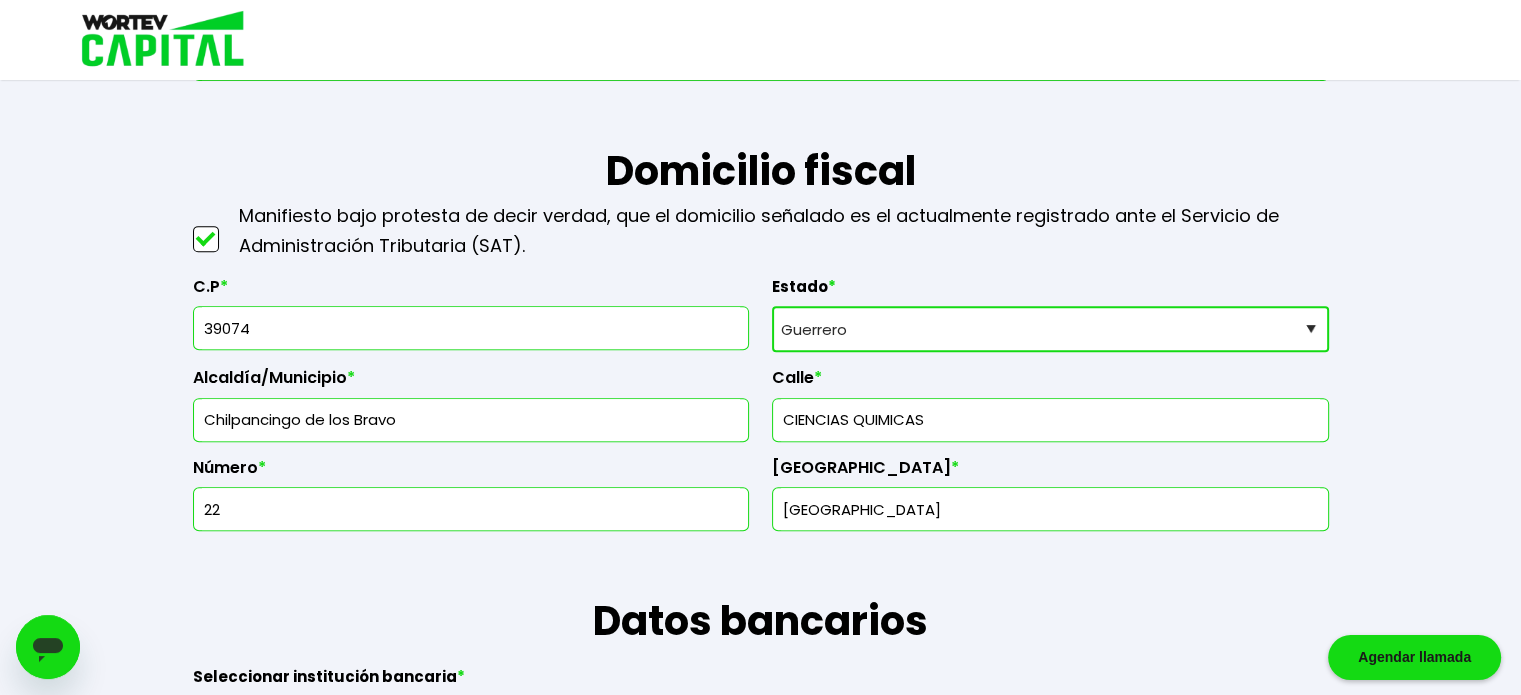 type on "22" 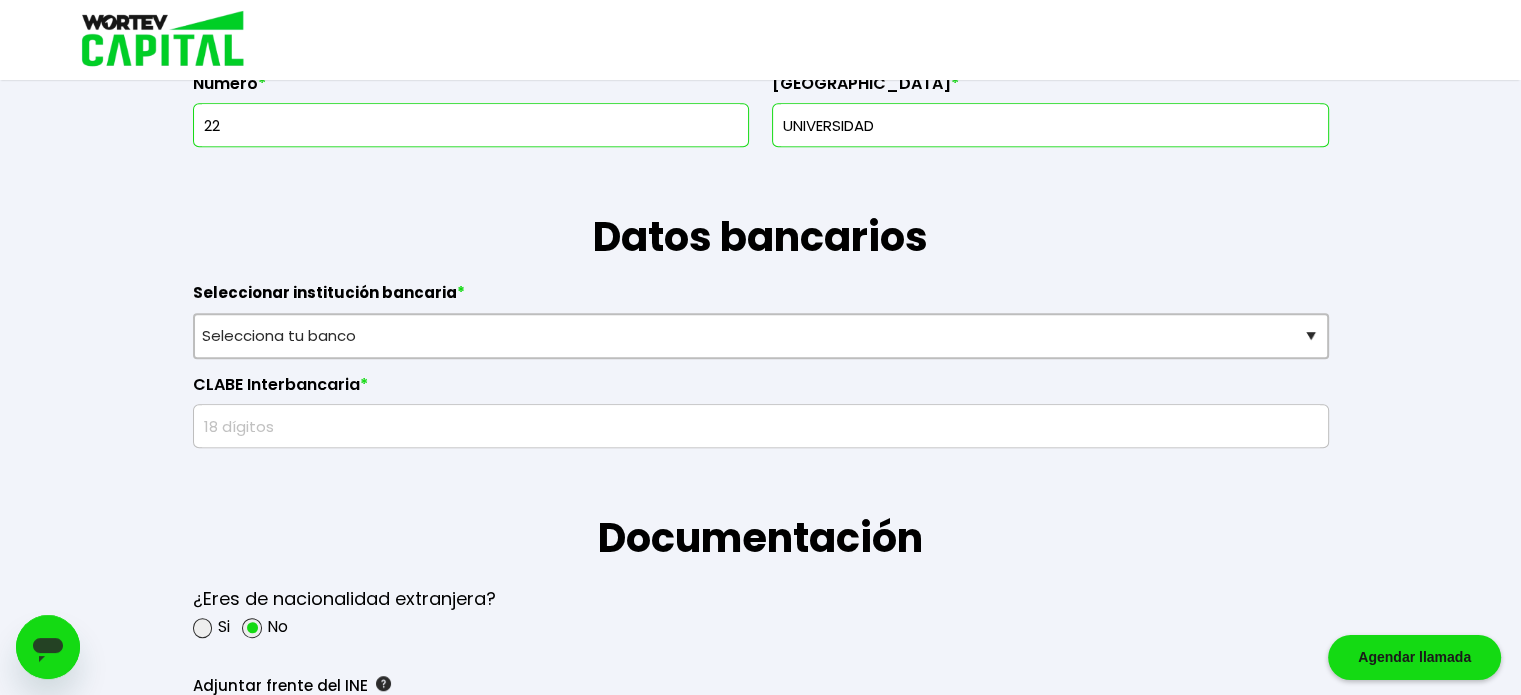 scroll, scrollTop: 1216, scrollLeft: 0, axis: vertical 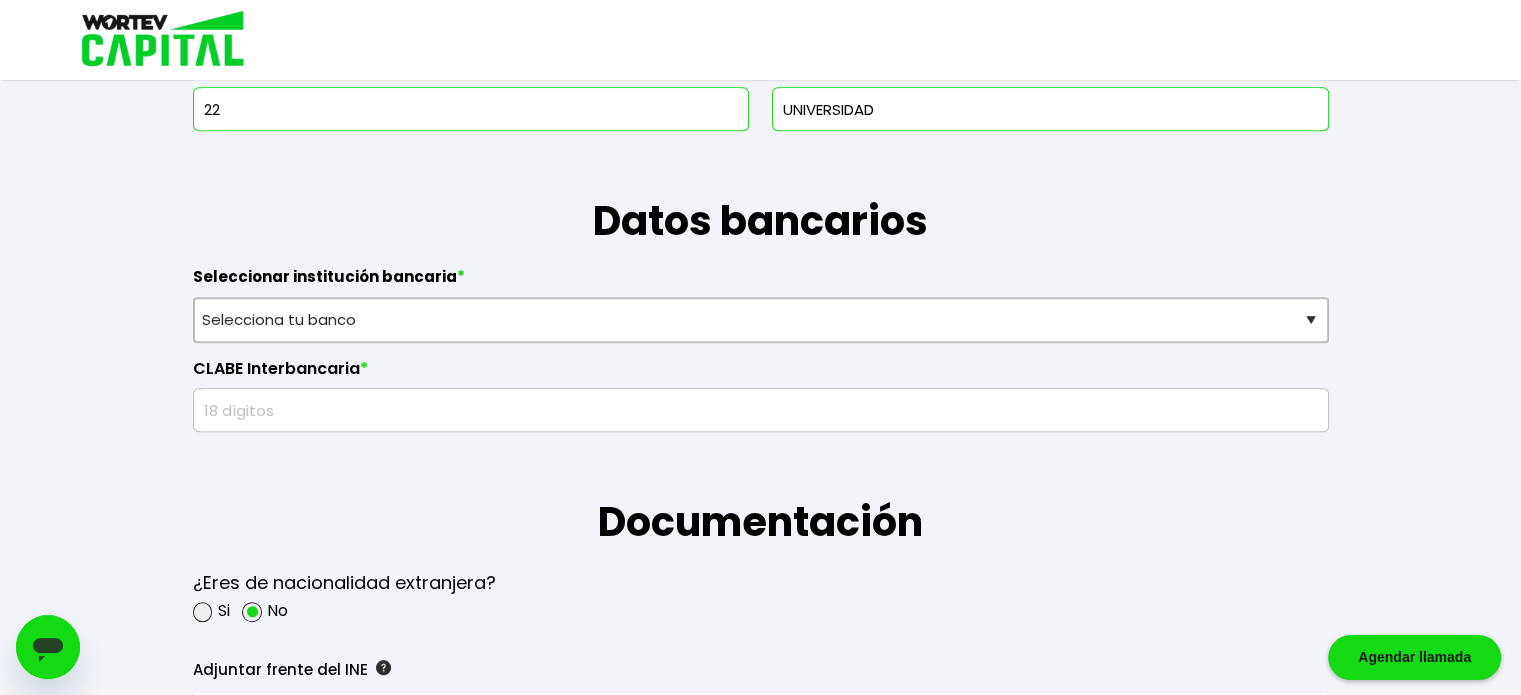 type on "UNIVERSIDAD" 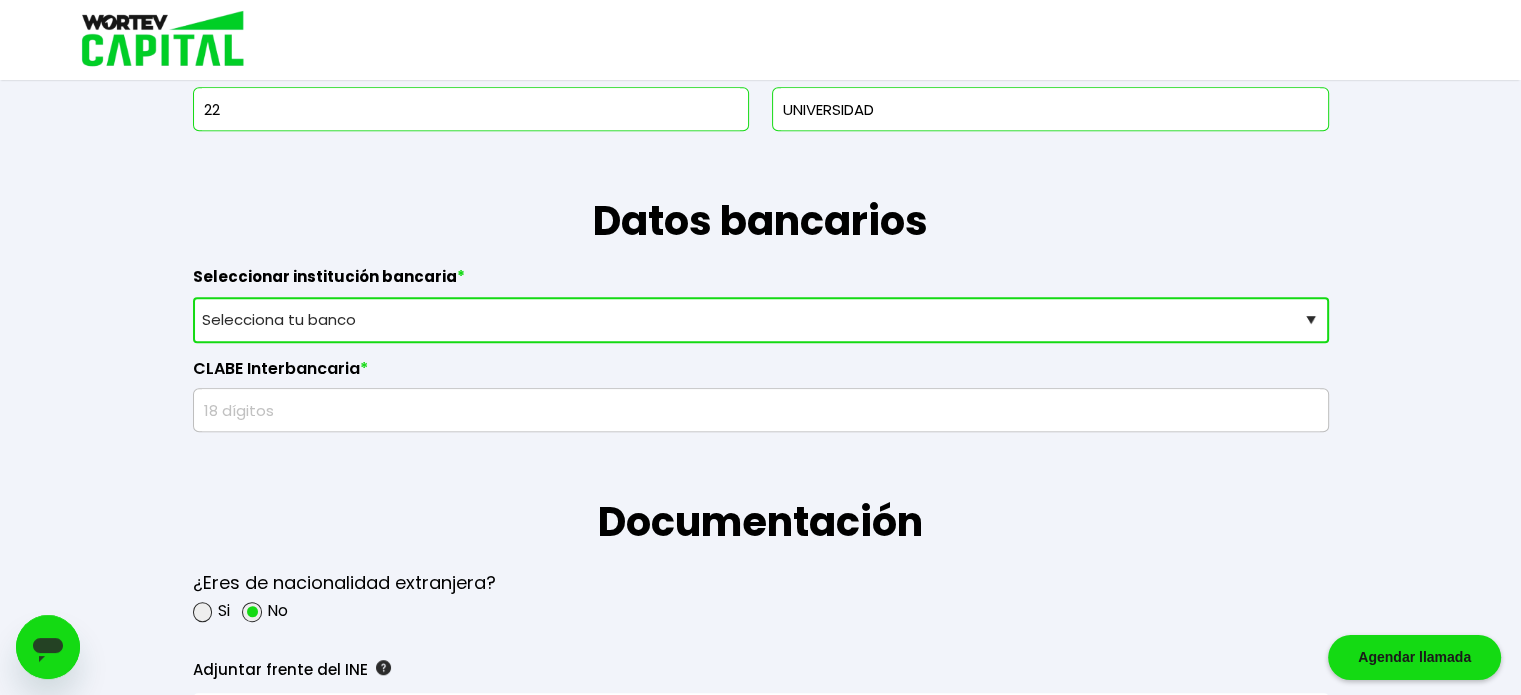 click on "Selecciona tu banco ABC Capital Actinver Afirme Albo ASP Banamex Banbajio Banco Autofin Banco Azteca Banco Bancrea Banco Base Banco Inmobiliario Mexicano Banco Sabadell Banco ve por más Bancoppel Banjercito Bankaool Banorte Banregio Banregio (Hey Banco) Bansefi Bansi BBVA Bancomer Bineo Caja Morelia Valladolid Caja Popular Mexicana Caja Yanga CIBanco Compartamos Banco CONSUBANCO Cuenca Finsus Fondeadora Grupo Financiero MULTIVA HSBC Inbursa INTERCAM Banco INVEX IXE Klar Alternativos ku-bo Financiero, S.A. de C.V. Mercado Pago Mifel Nu Bank Santander Scotiabank Stori STP Uala Otro" at bounding box center [761, 320] 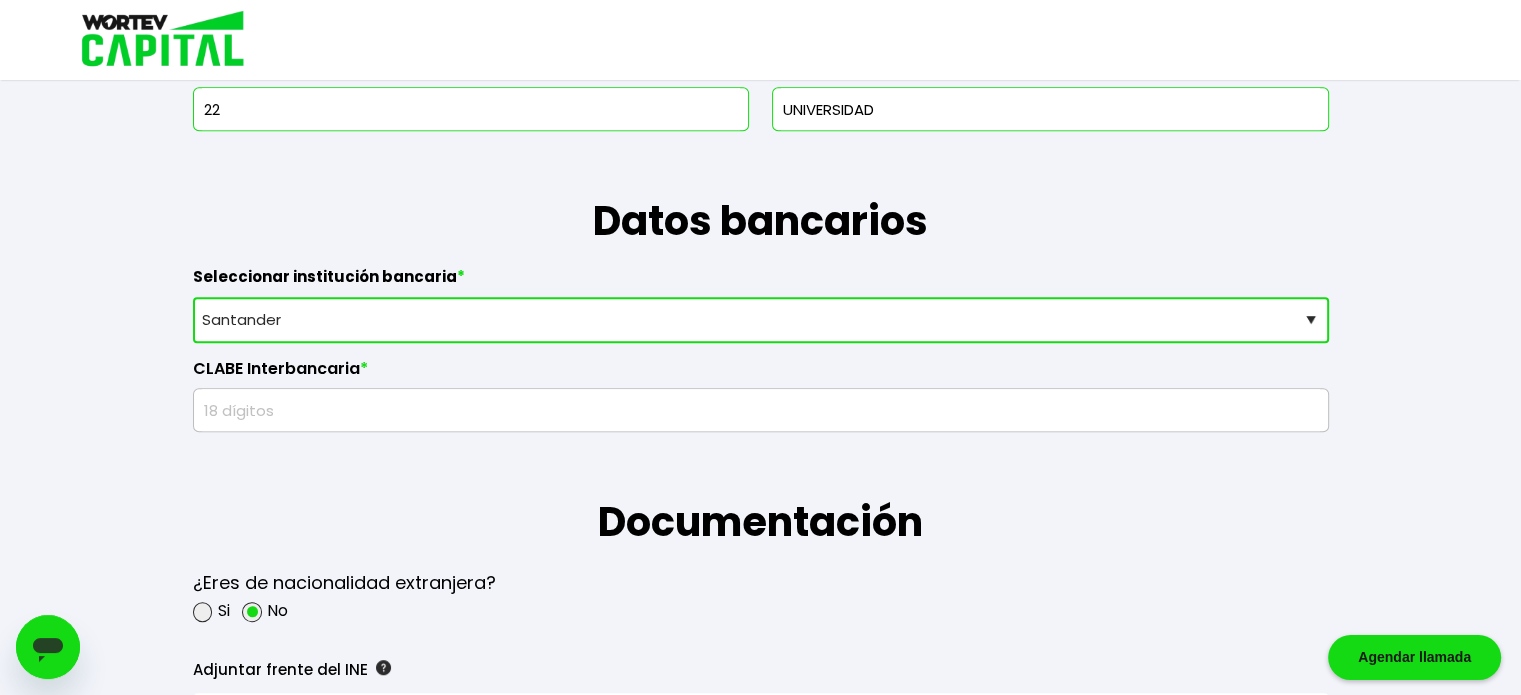 click on "Selecciona tu banco ABC Capital Actinver Afirme Albo ASP Banamex Banbajio Banco Autofin Banco Azteca Banco Bancrea Banco Base Banco Inmobiliario Mexicano Banco Sabadell Banco ve por más Bancoppel Banjercito Bankaool Banorte Banregio Banregio (Hey Banco) Bansefi Bansi BBVA Bancomer Bineo Caja Morelia Valladolid Caja Popular Mexicana Caja Yanga CIBanco Compartamos Banco CONSUBANCO Cuenca Finsus Fondeadora Grupo Financiero MULTIVA HSBC Inbursa INTERCAM Banco INVEX IXE Klar Alternativos ku-bo Financiero, S.A. de C.V. Mercado Pago Mifel Nu Bank Santander Scotiabank Stori STP Uala Otro" at bounding box center [761, 320] 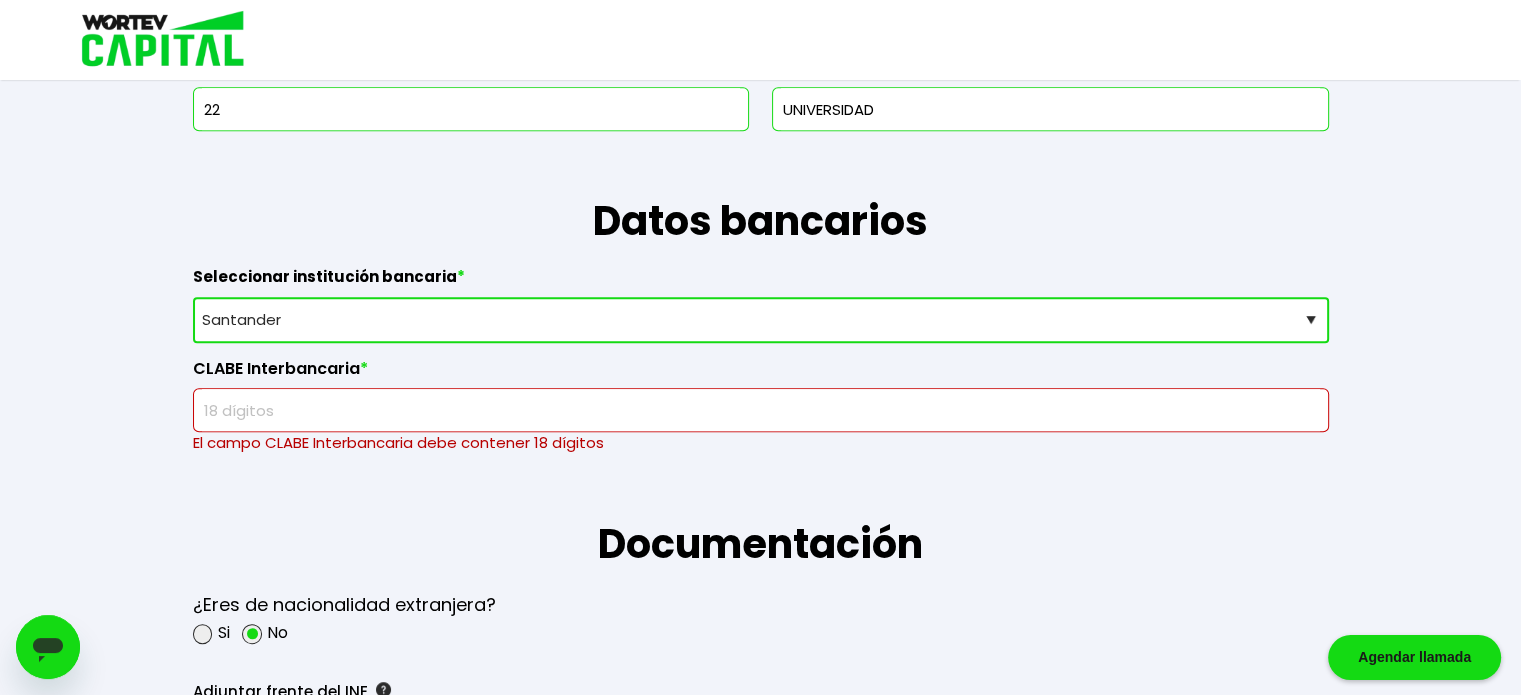 paste on "014260605279840251" 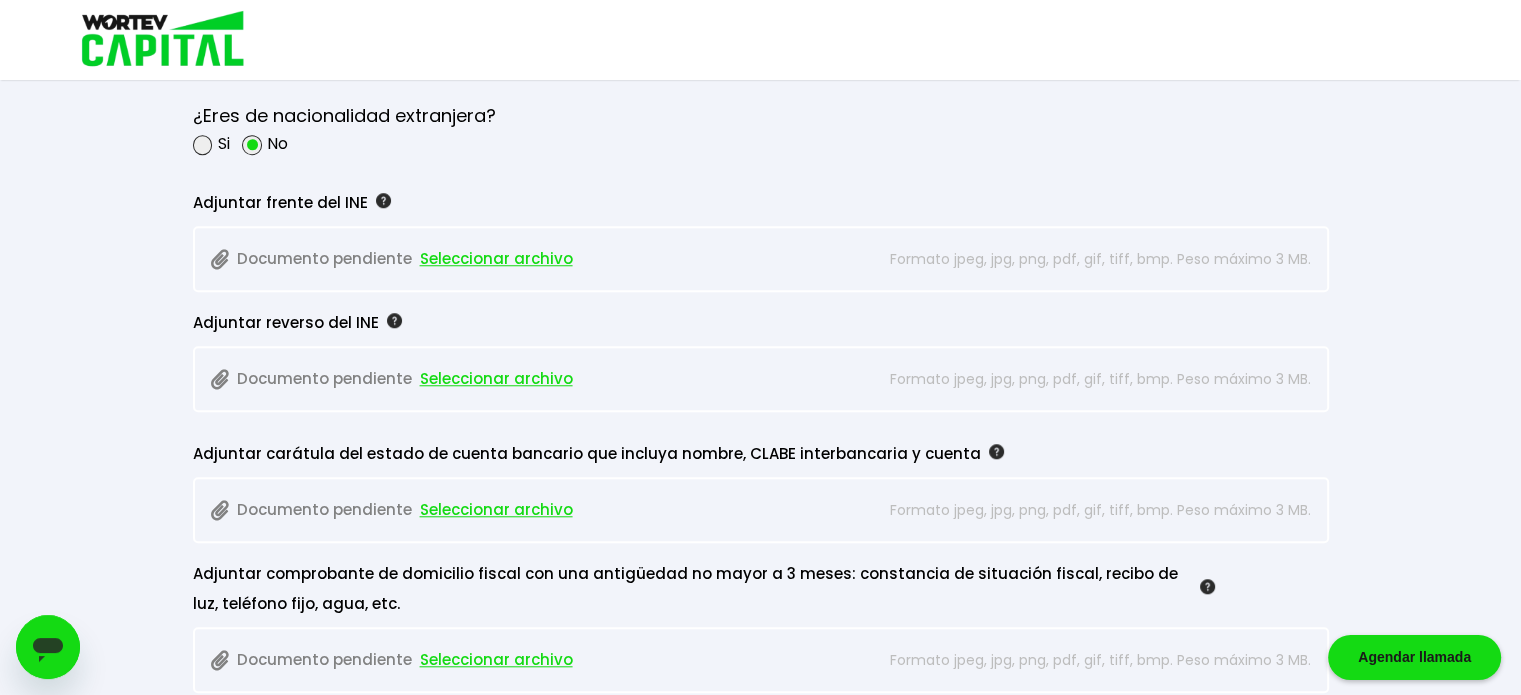 scroll, scrollTop: 1616, scrollLeft: 0, axis: vertical 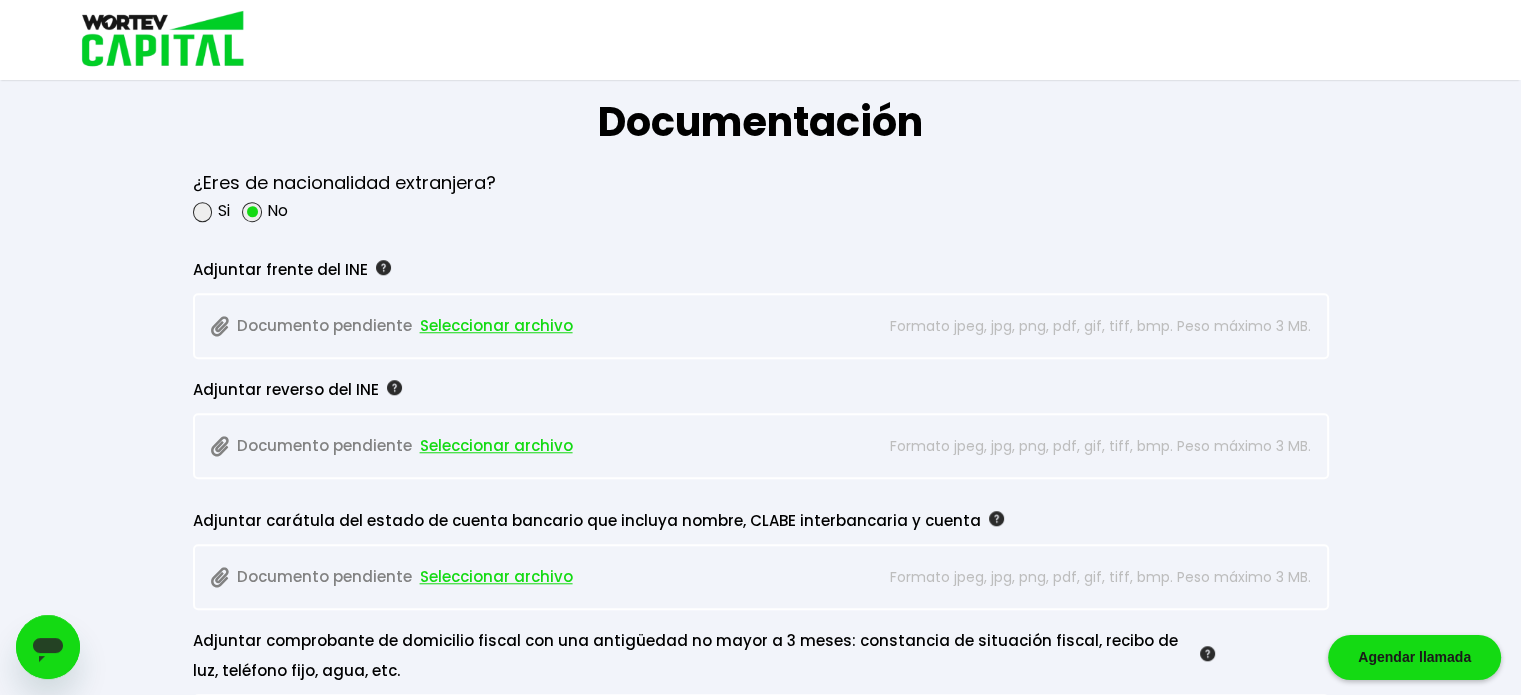 type on "014260605279840251" 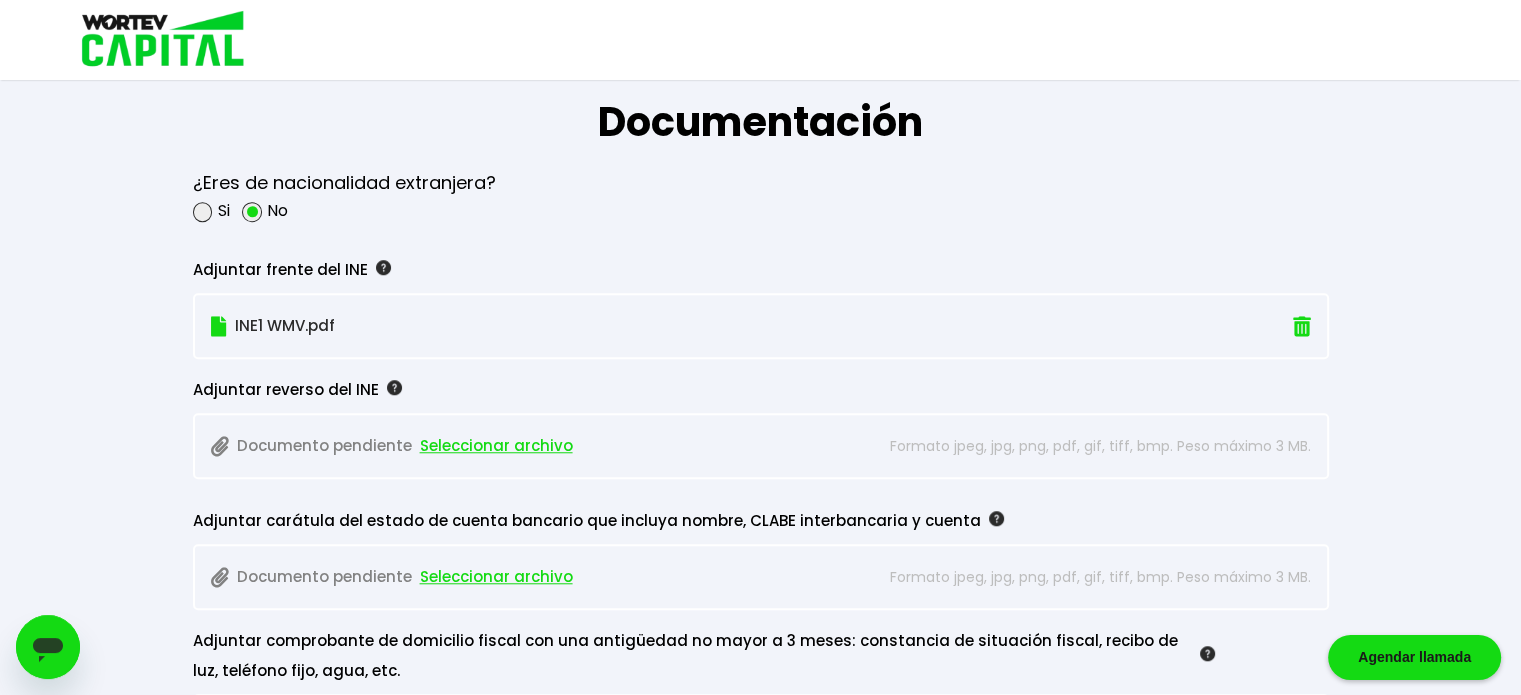 scroll, scrollTop: 1716, scrollLeft: 0, axis: vertical 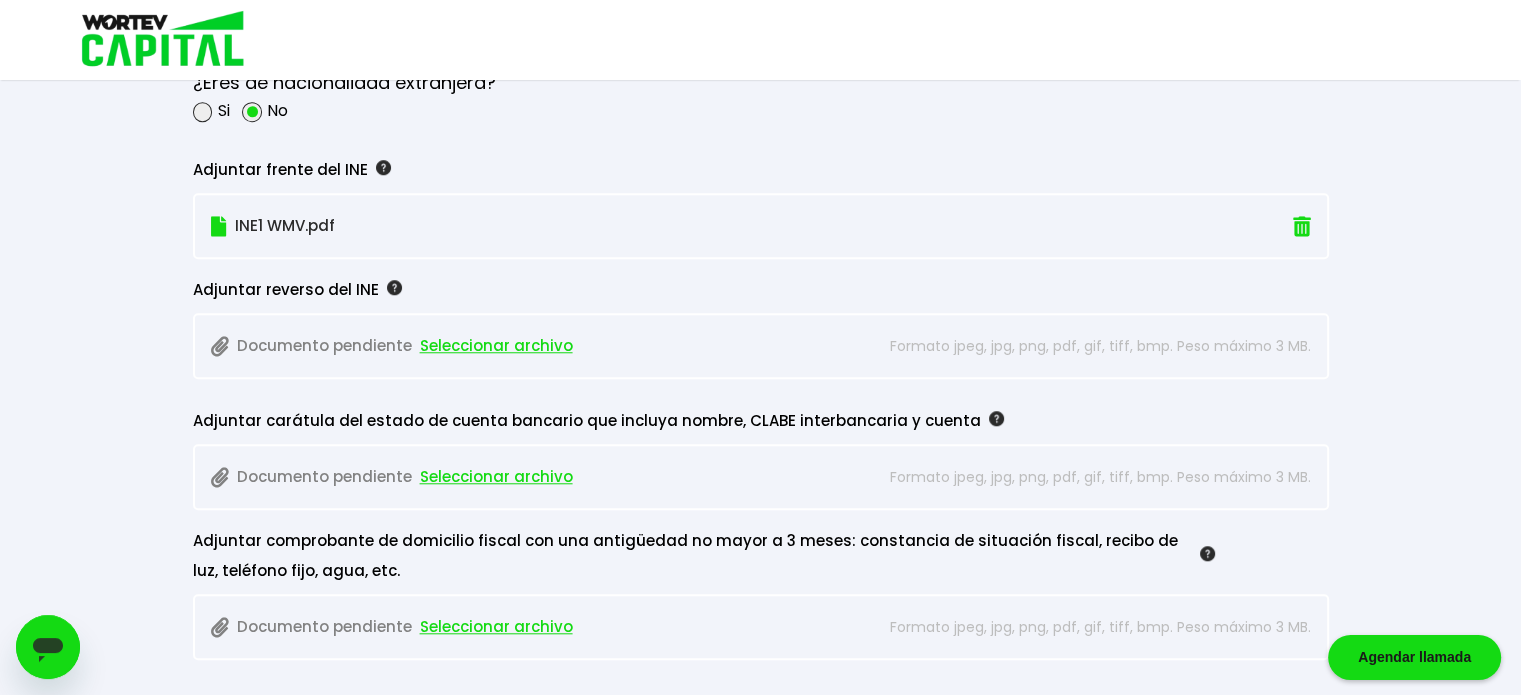 click on "Seleccionar archivo" at bounding box center [496, 346] 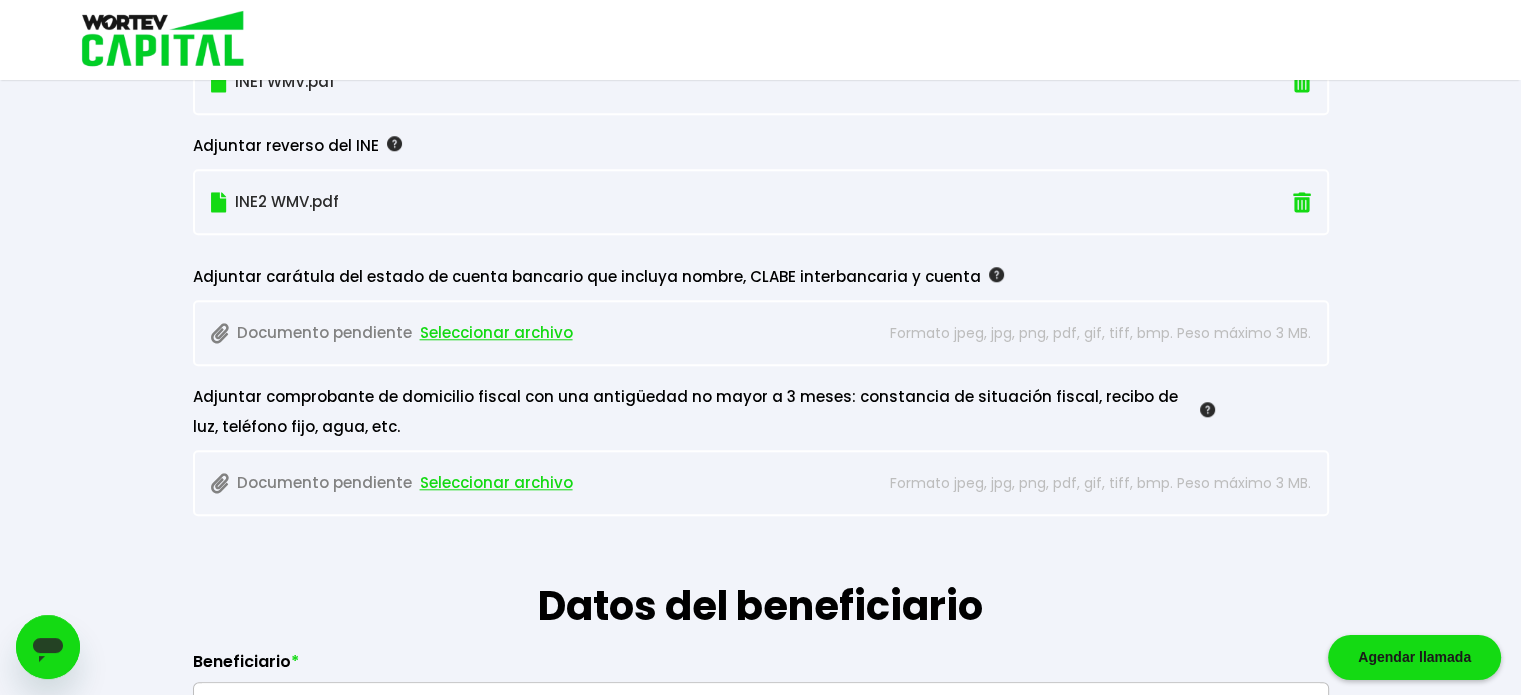 scroll, scrollTop: 1916, scrollLeft: 0, axis: vertical 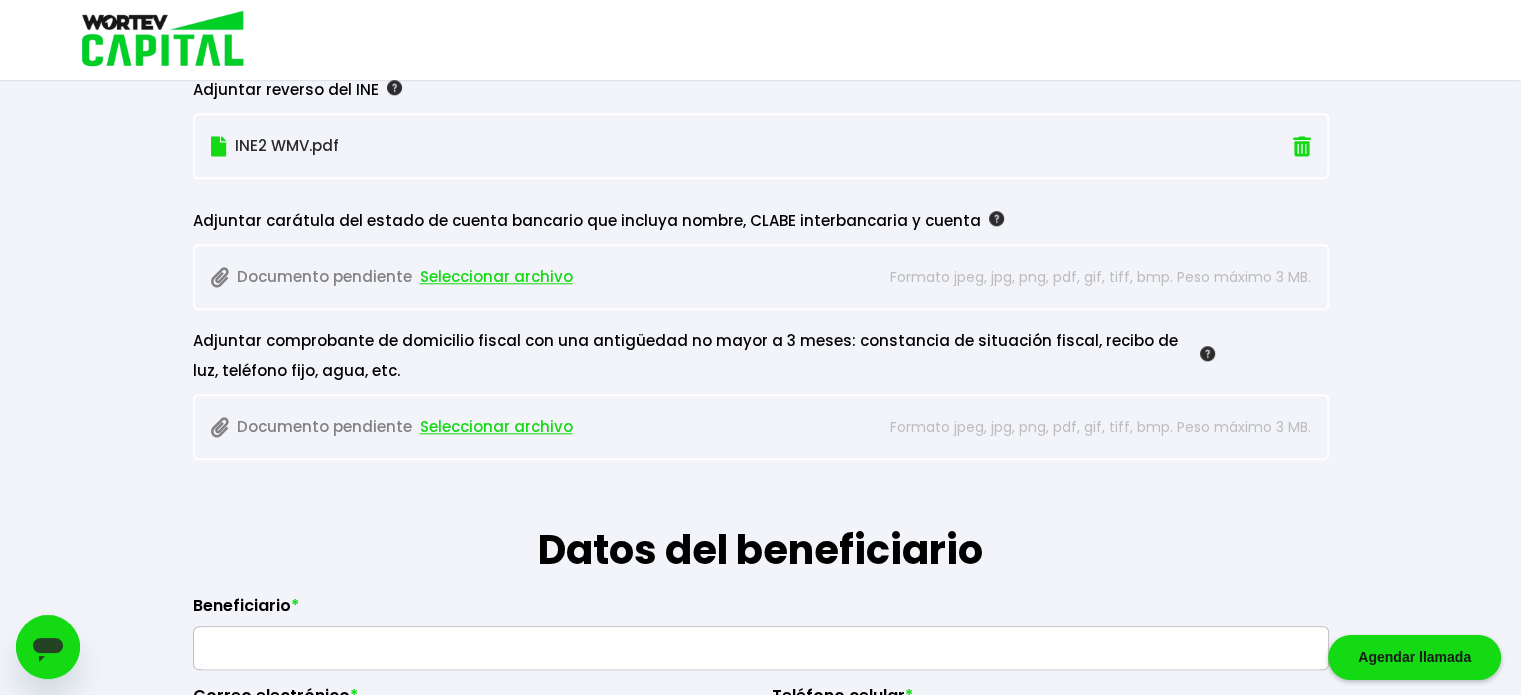 click on "Seleccionar archivo" at bounding box center [496, 277] 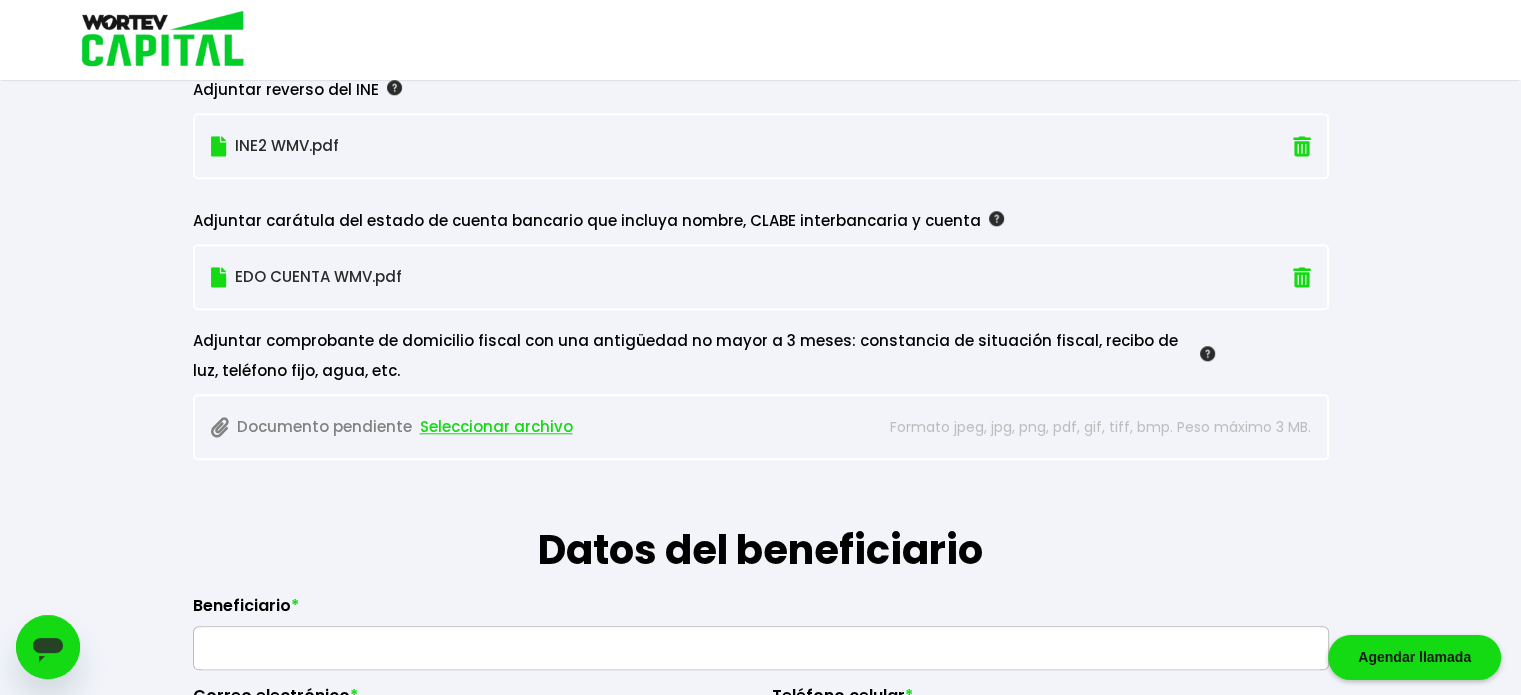 click on "Seleccionar archivo" at bounding box center (496, 427) 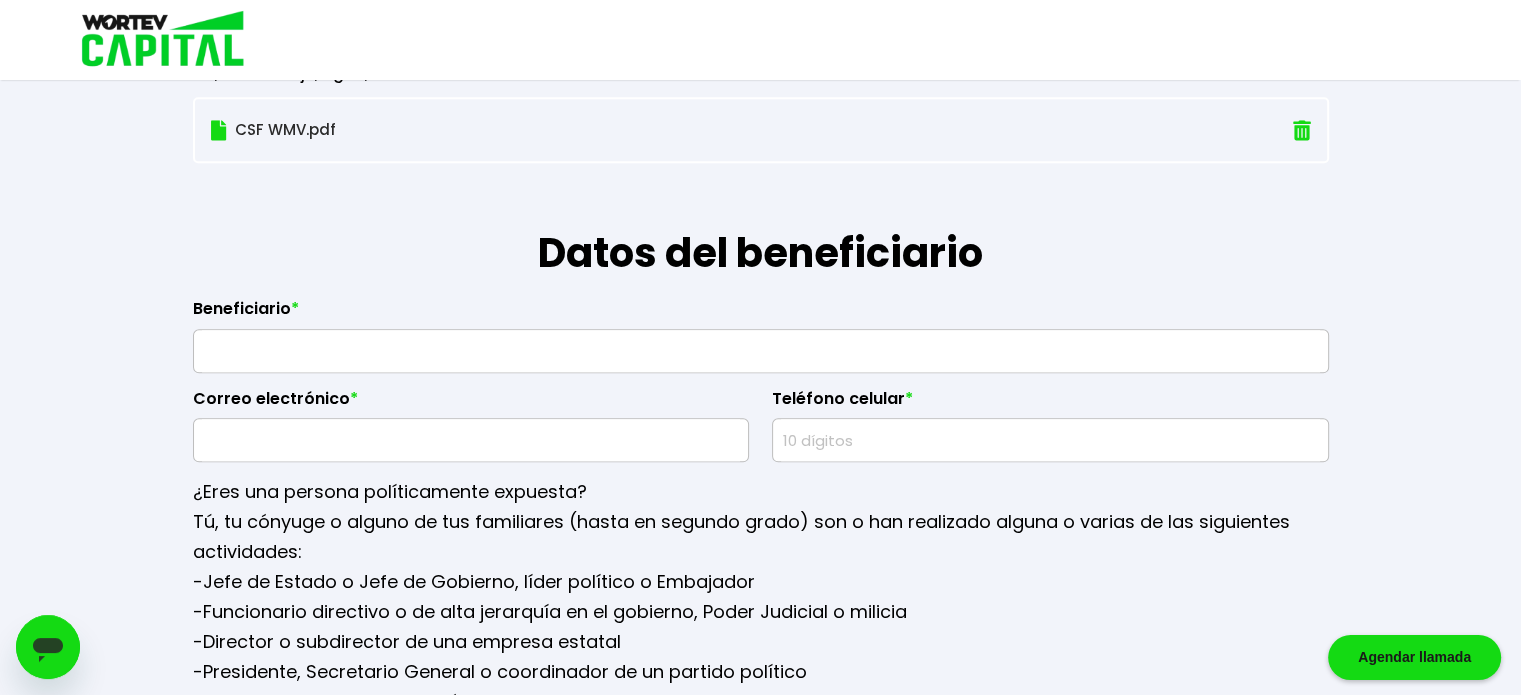 scroll, scrollTop: 2216, scrollLeft: 0, axis: vertical 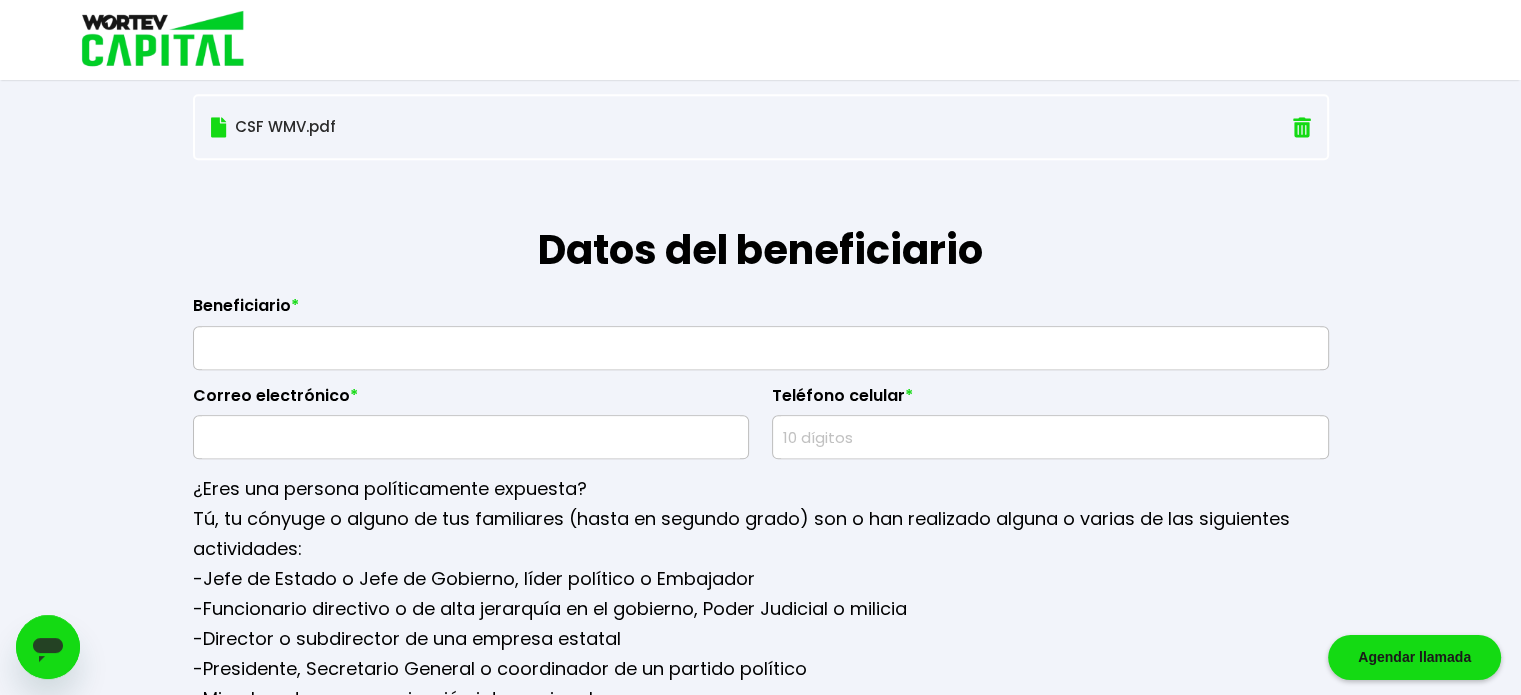 click at bounding box center [761, 348] 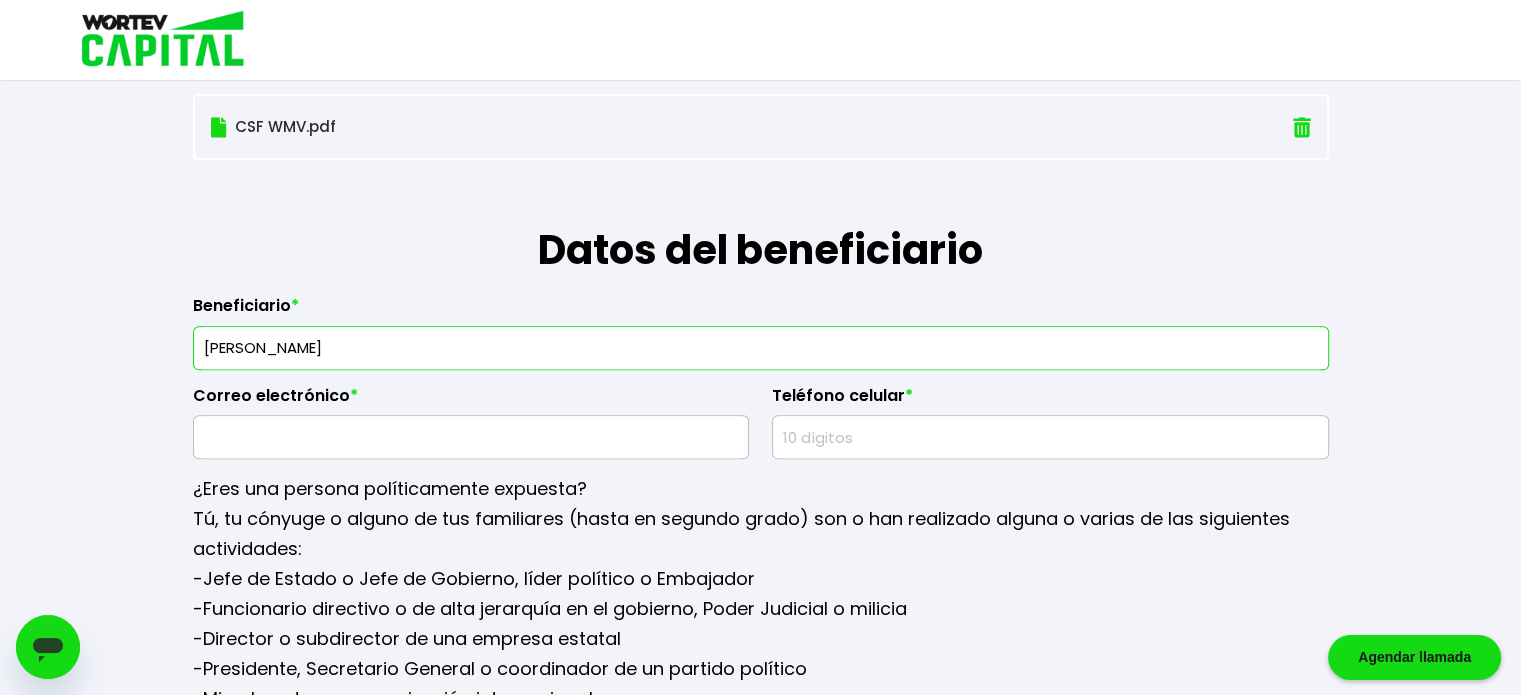 type on "[PERSON_NAME]" 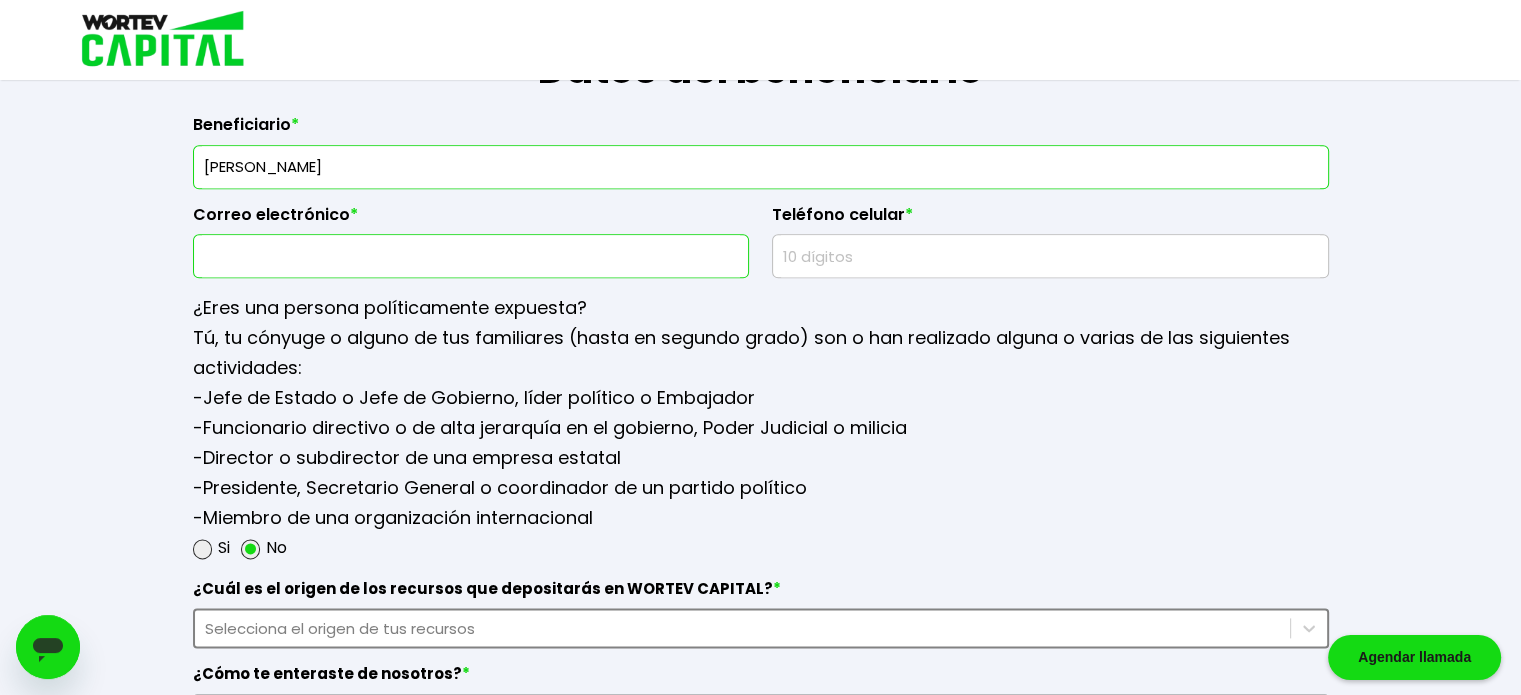 scroll, scrollTop: 2400, scrollLeft: 0, axis: vertical 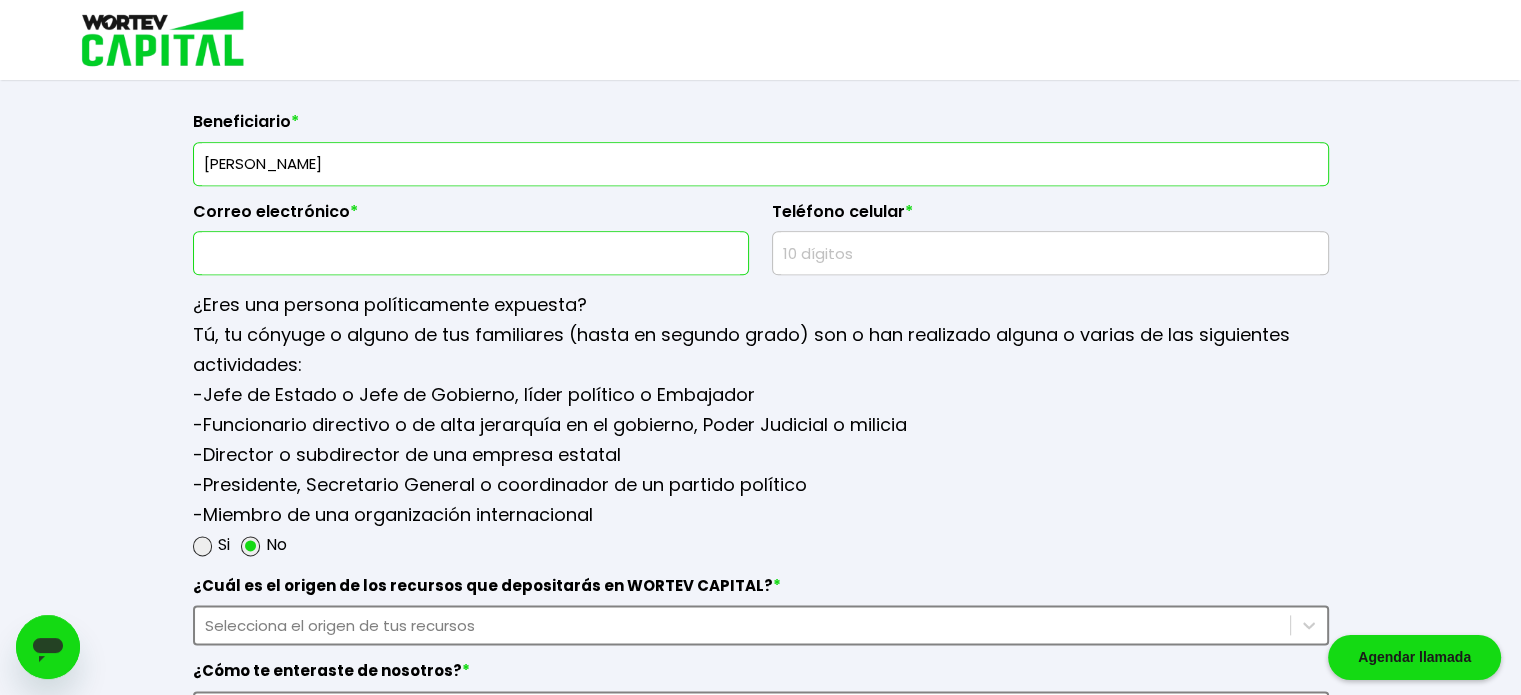 click at bounding box center (471, 253) 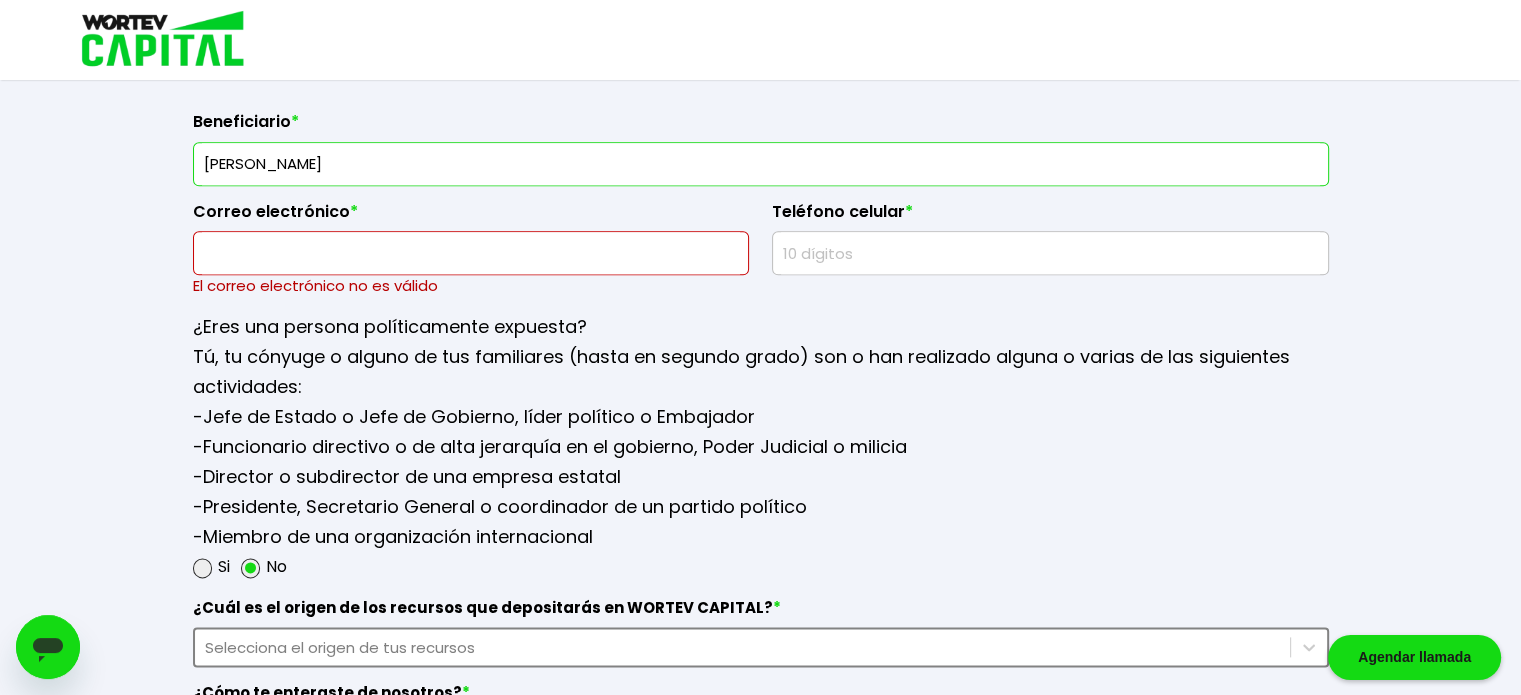 click at bounding box center [471, 253] 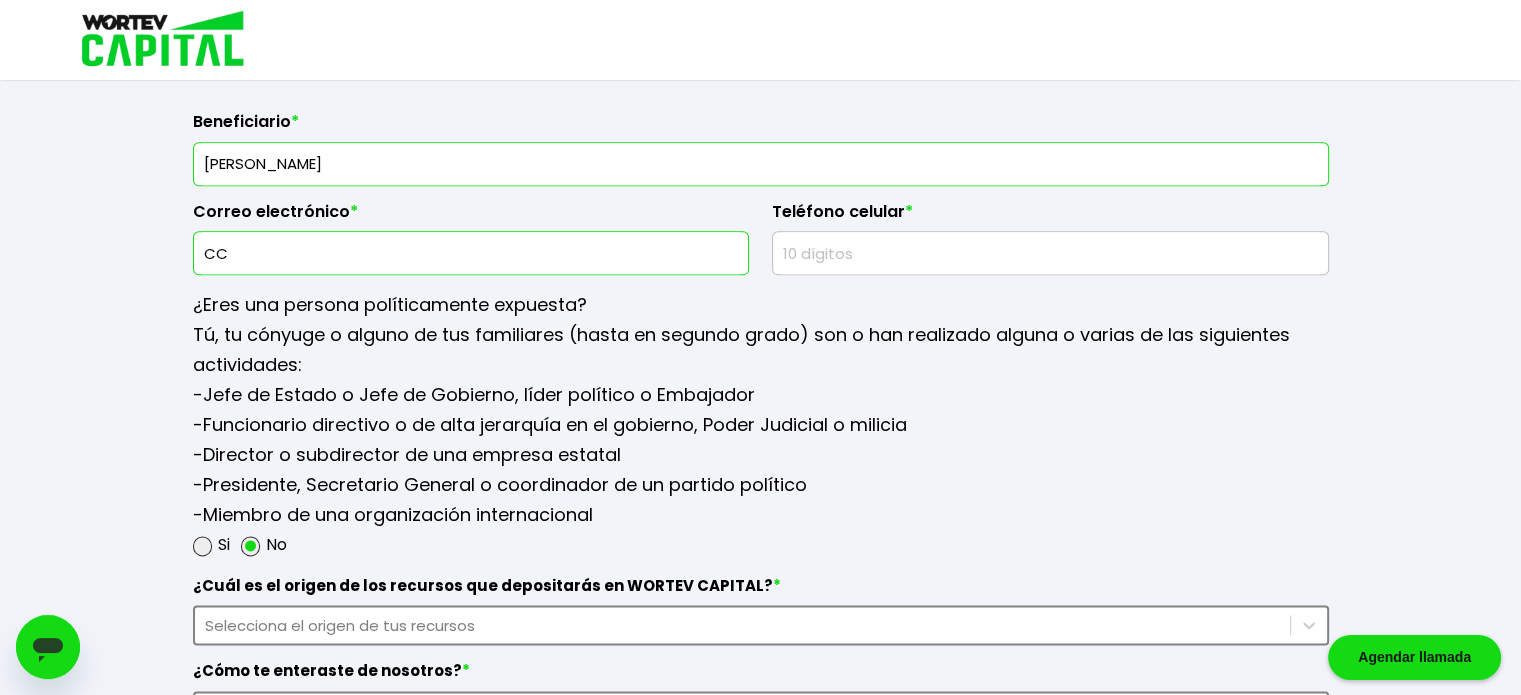 type on "C" 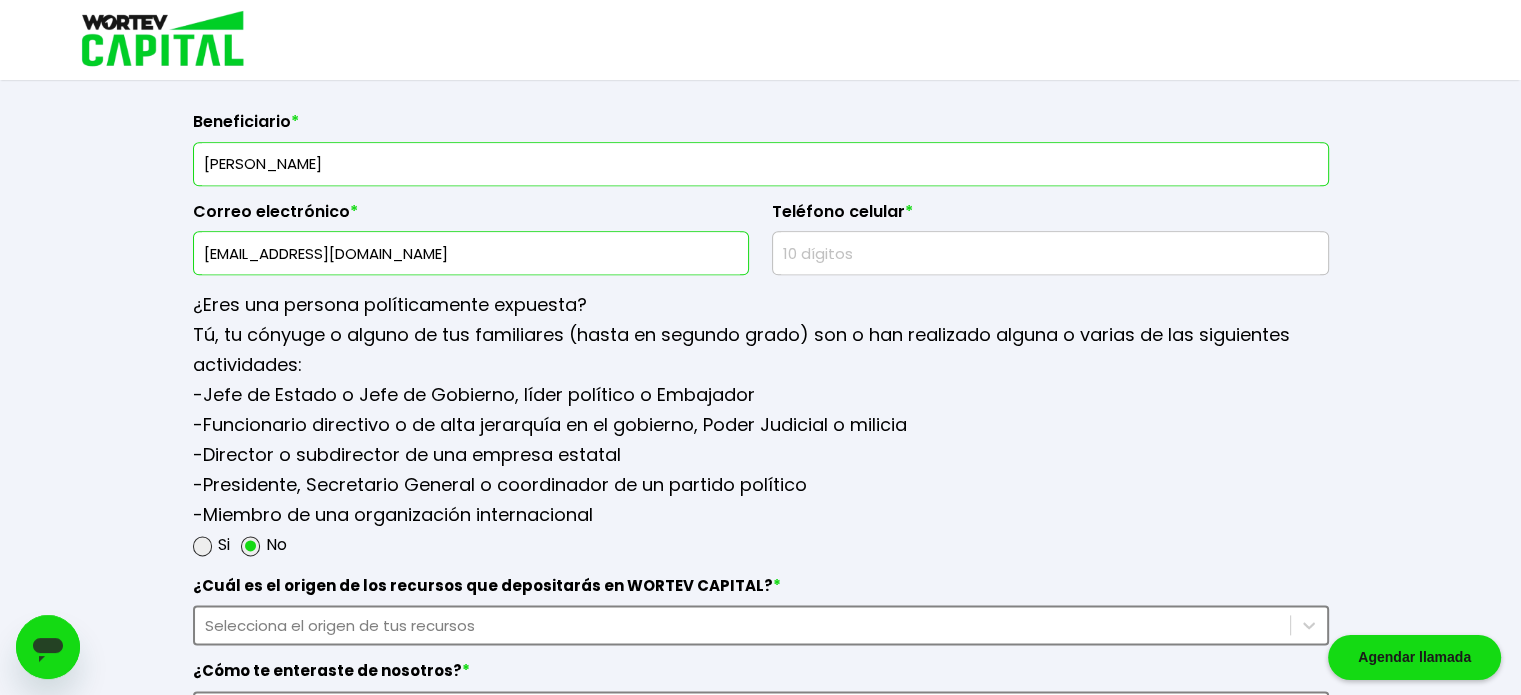 type on "[EMAIL_ADDRESS][DOMAIN_NAME]" 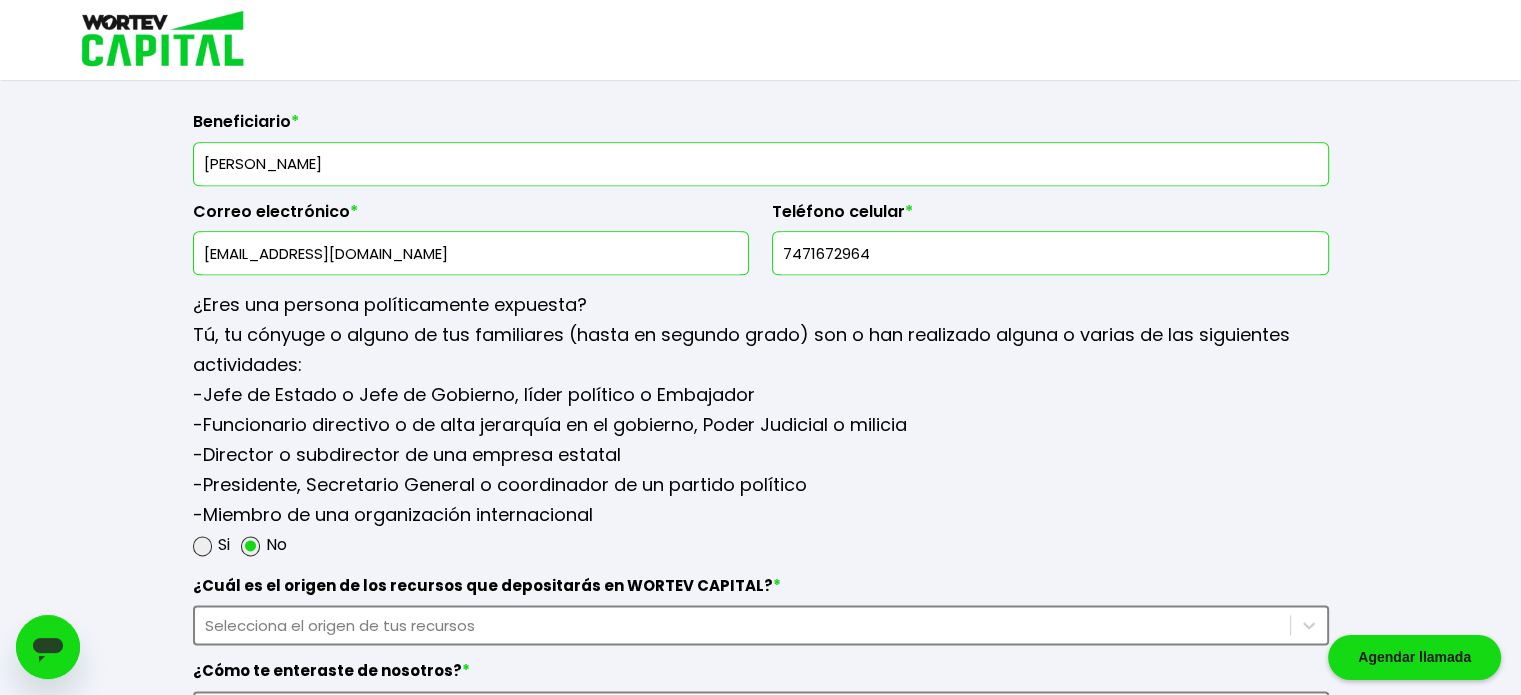 scroll, scrollTop: 2672, scrollLeft: 0, axis: vertical 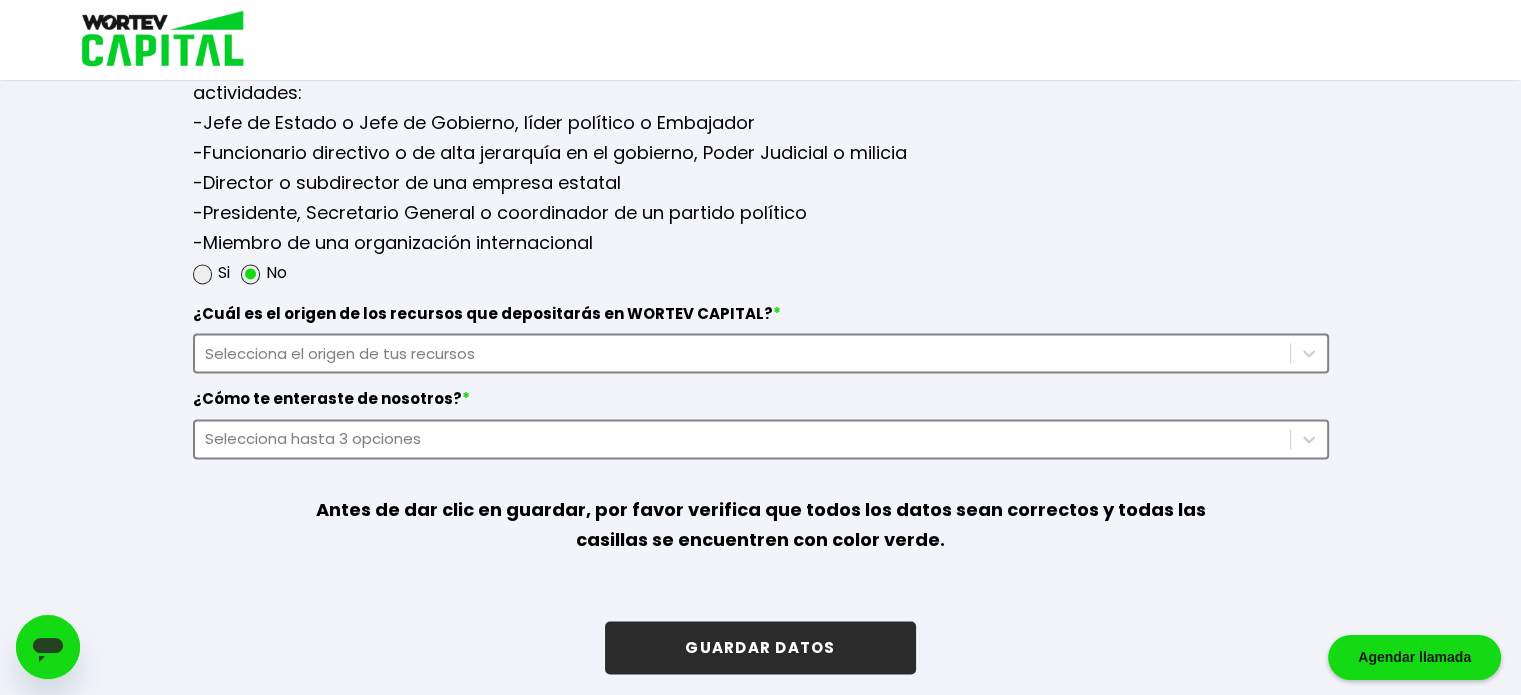 type on "7471672964" 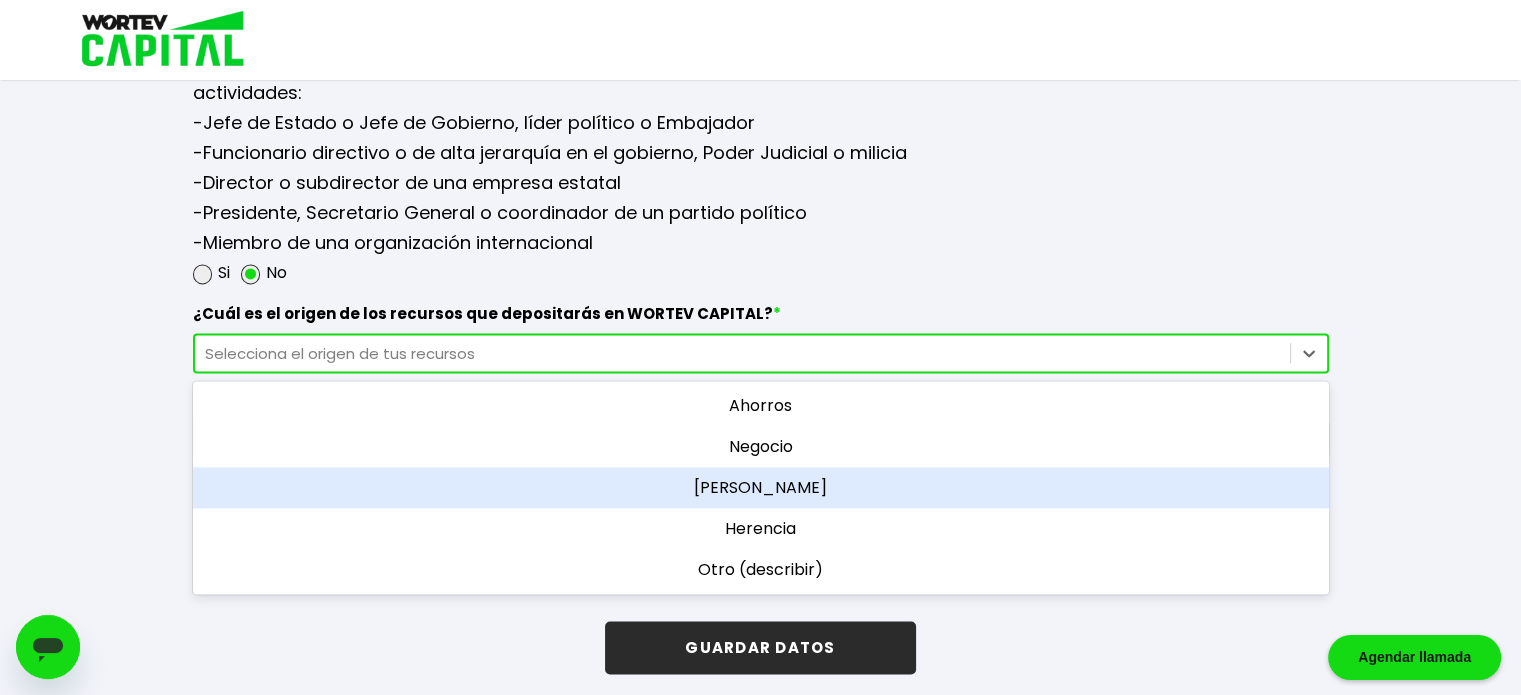 click on "[PERSON_NAME]" at bounding box center (761, 487) 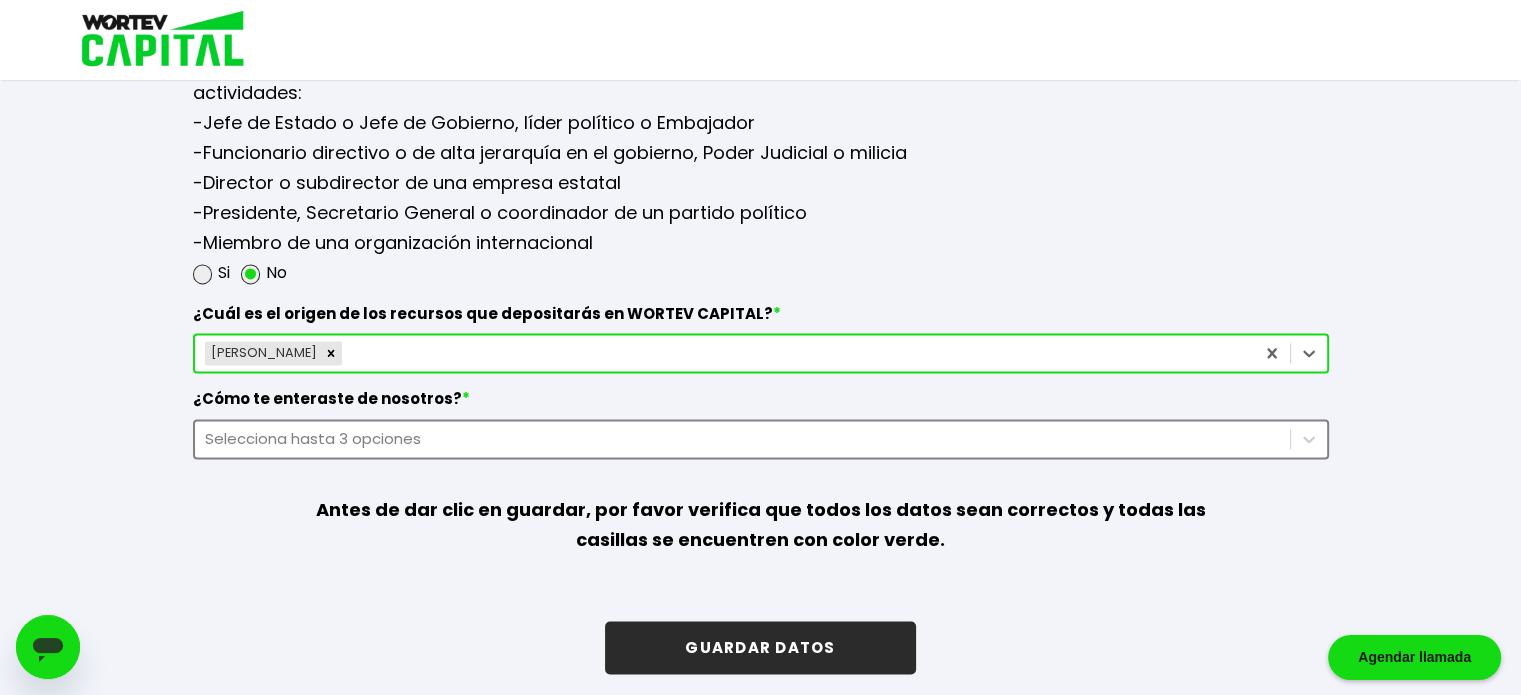 click on "Selecciona hasta 3 opciones" at bounding box center [742, 438] 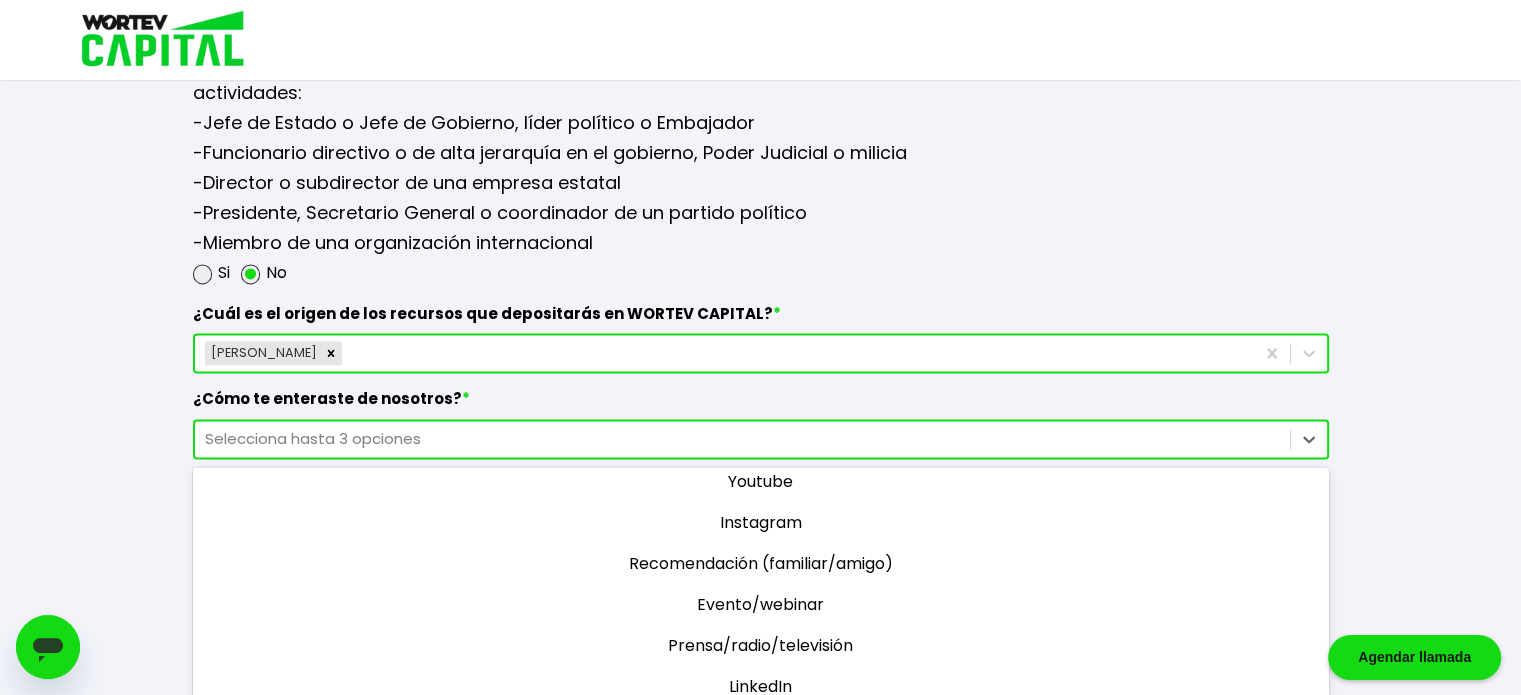 scroll, scrollTop: 0, scrollLeft: 0, axis: both 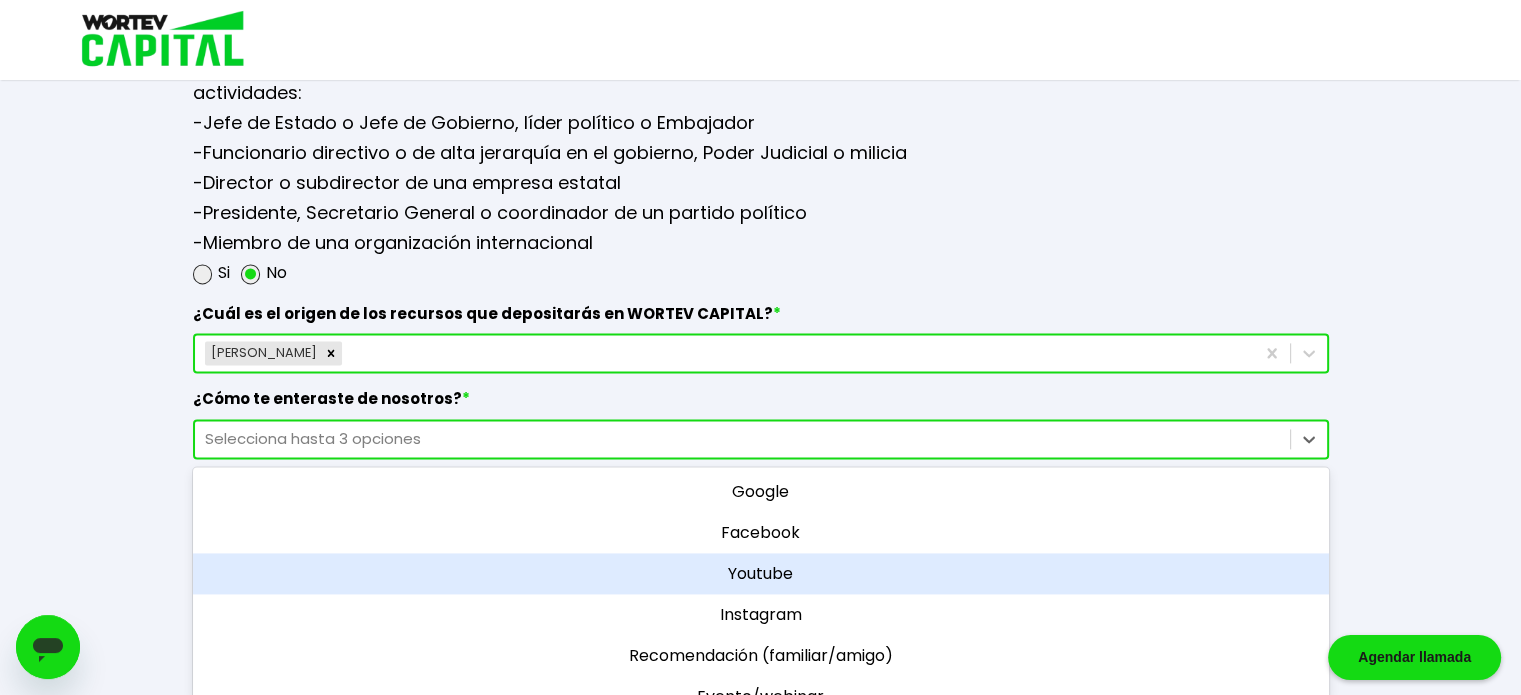 click on "Youtube" at bounding box center [761, 573] 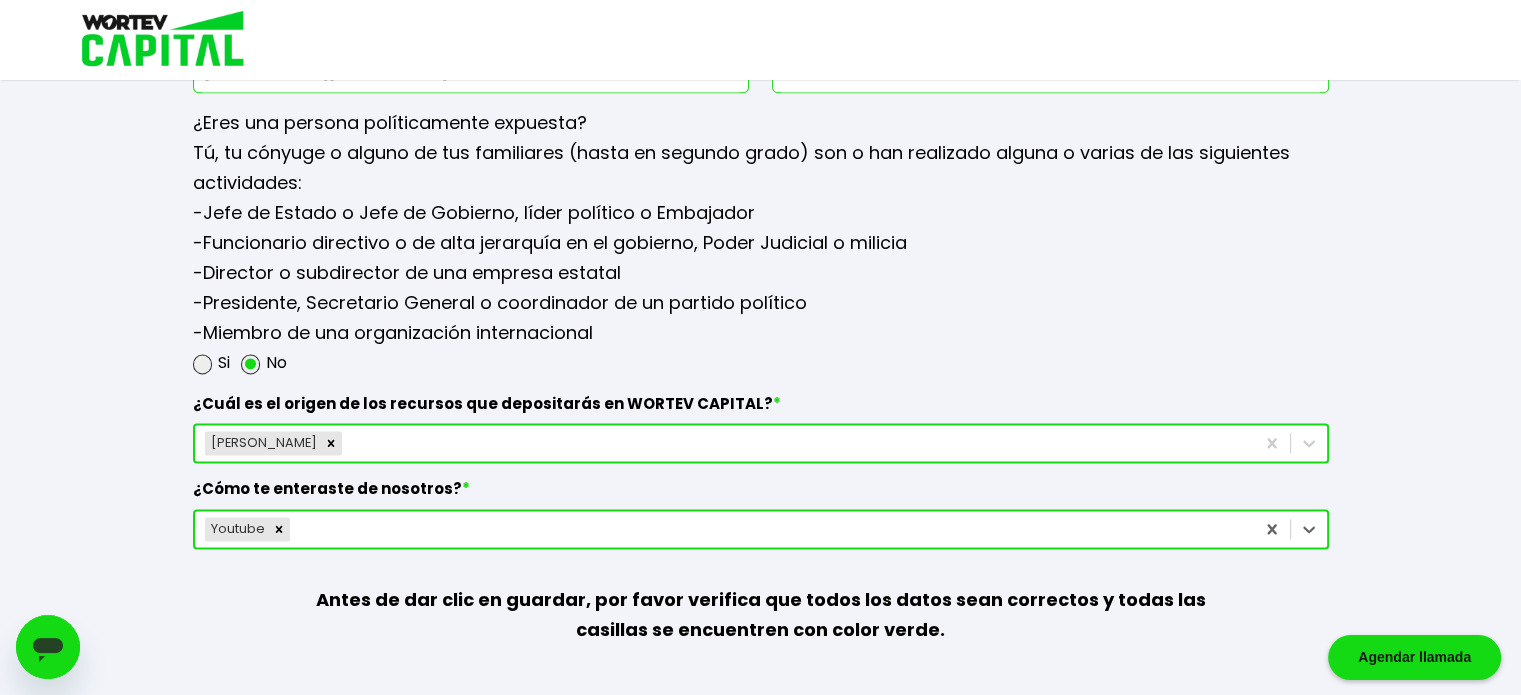 scroll, scrollTop: 2672, scrollLeft: 0, axis: vertical 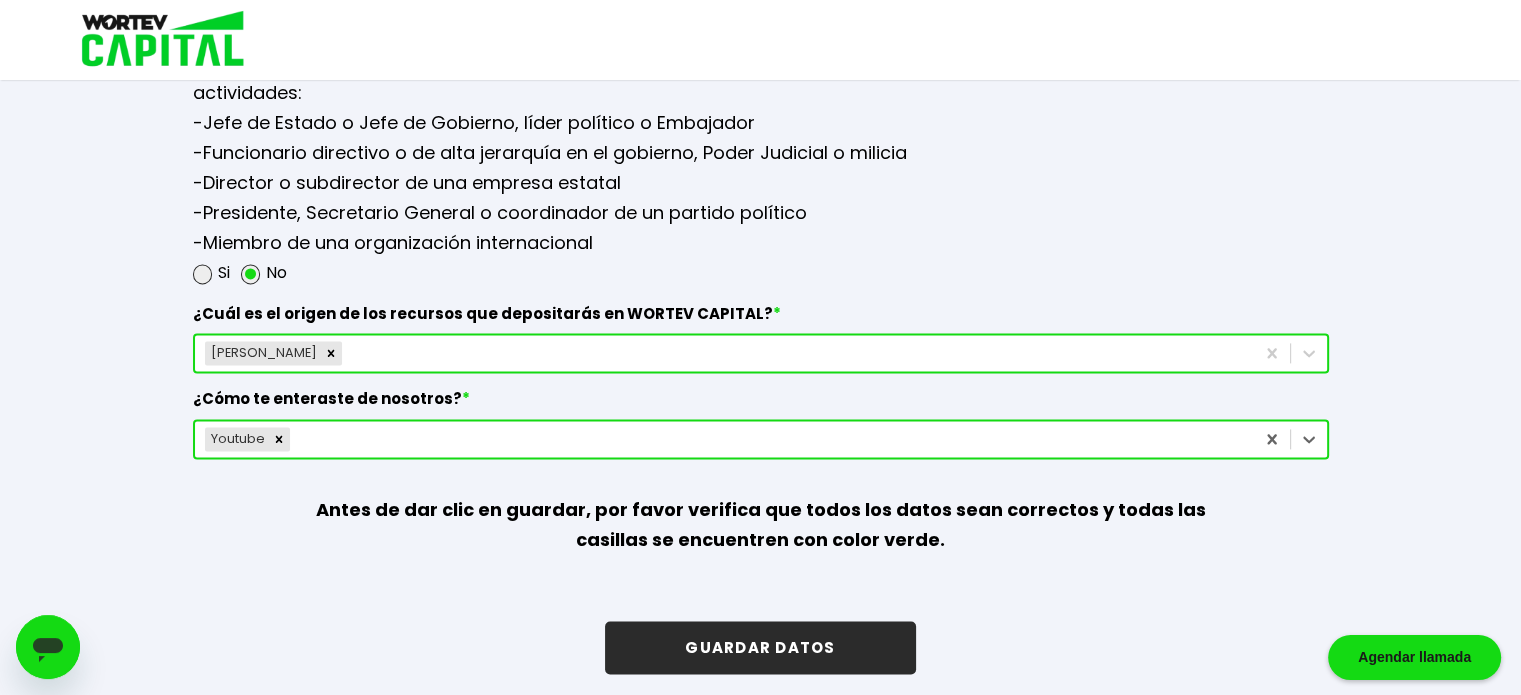 click on "GUARDAR DATOS" at bounding box center [760, 647] 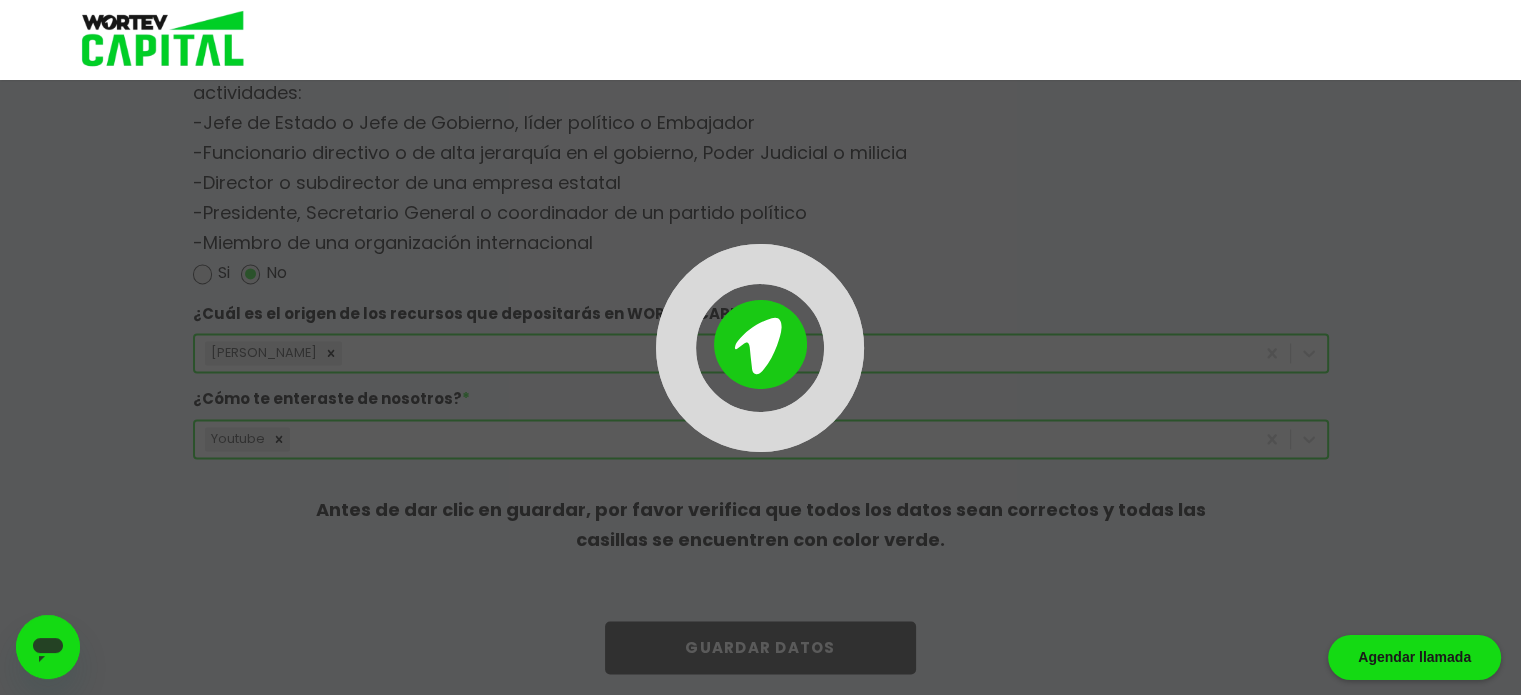 scroll, scrollTop: 0, scrollLeft: 0, axis: both 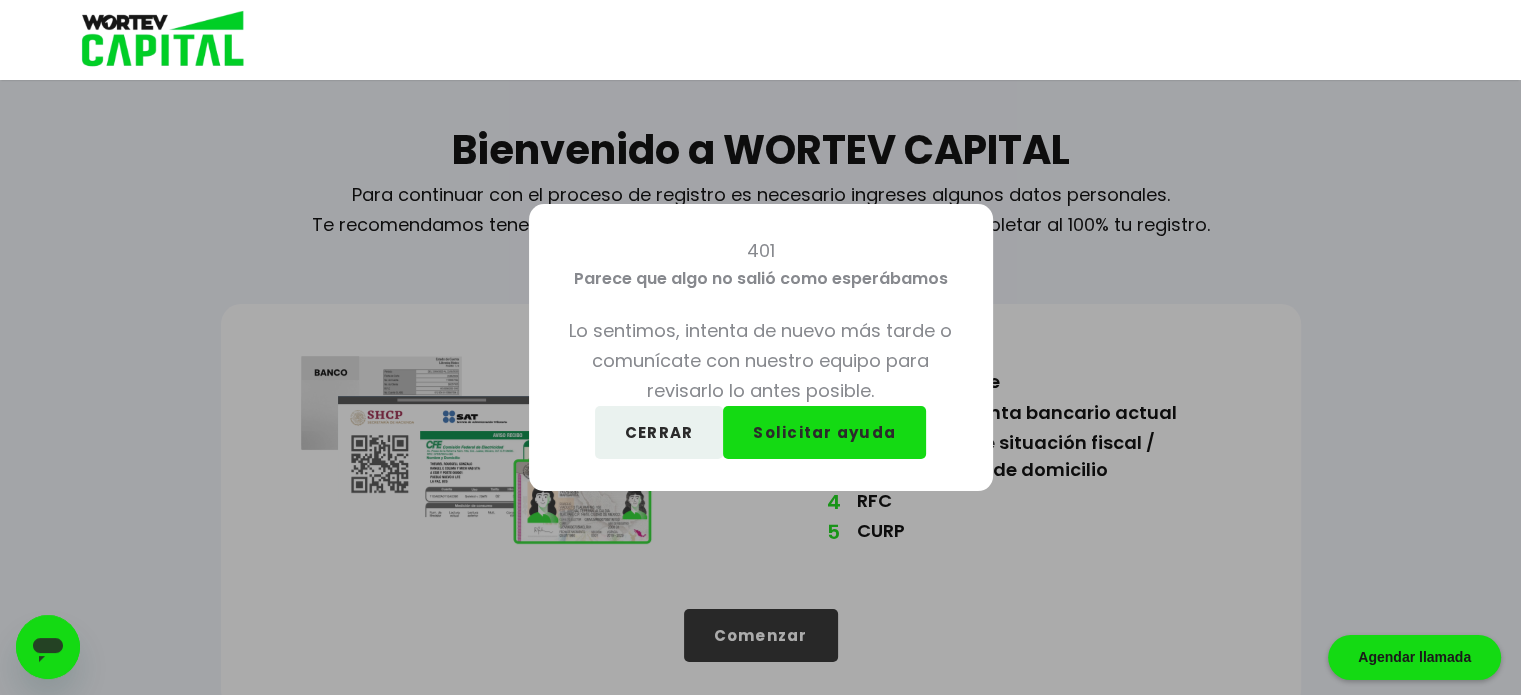 click on "CERRAR" at bounding box center [659, 432] 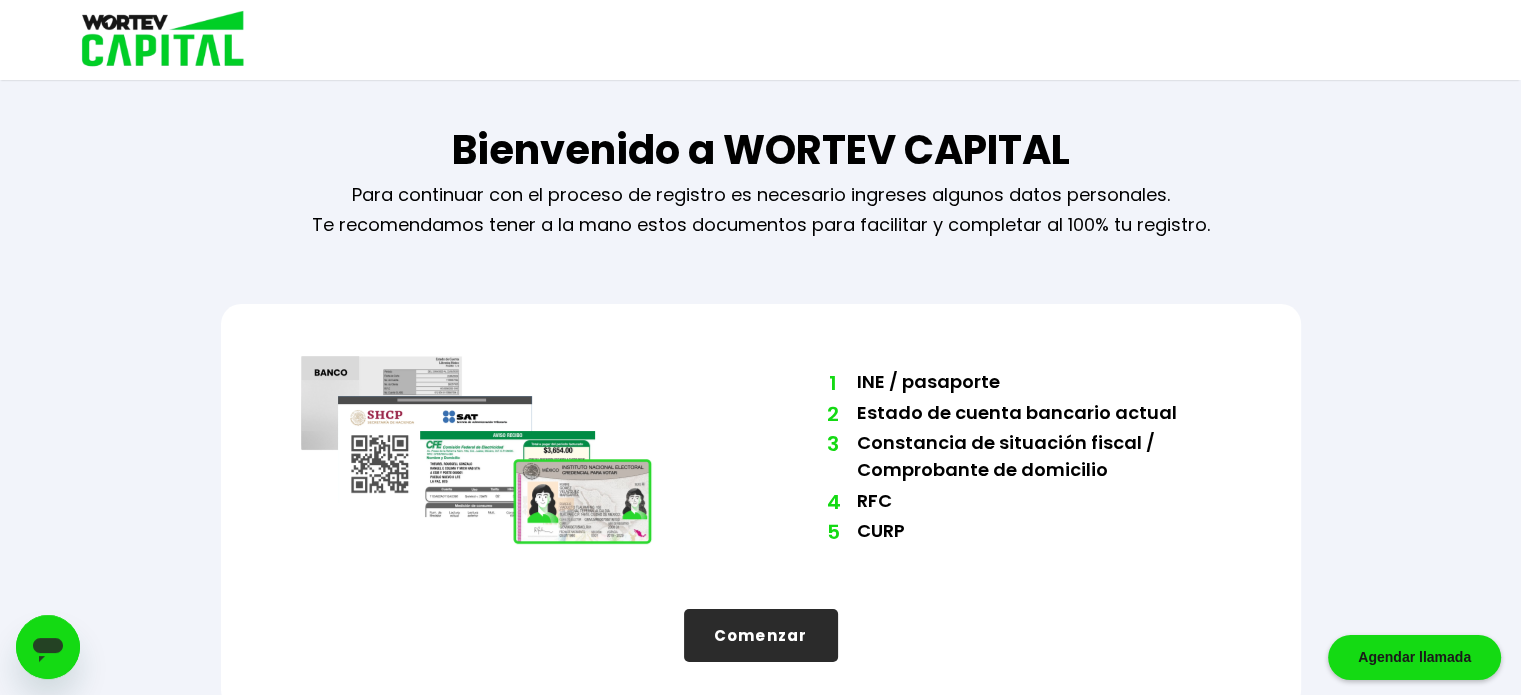 scroll, scrollTop: 0, scrollLeft: 0, axis: both 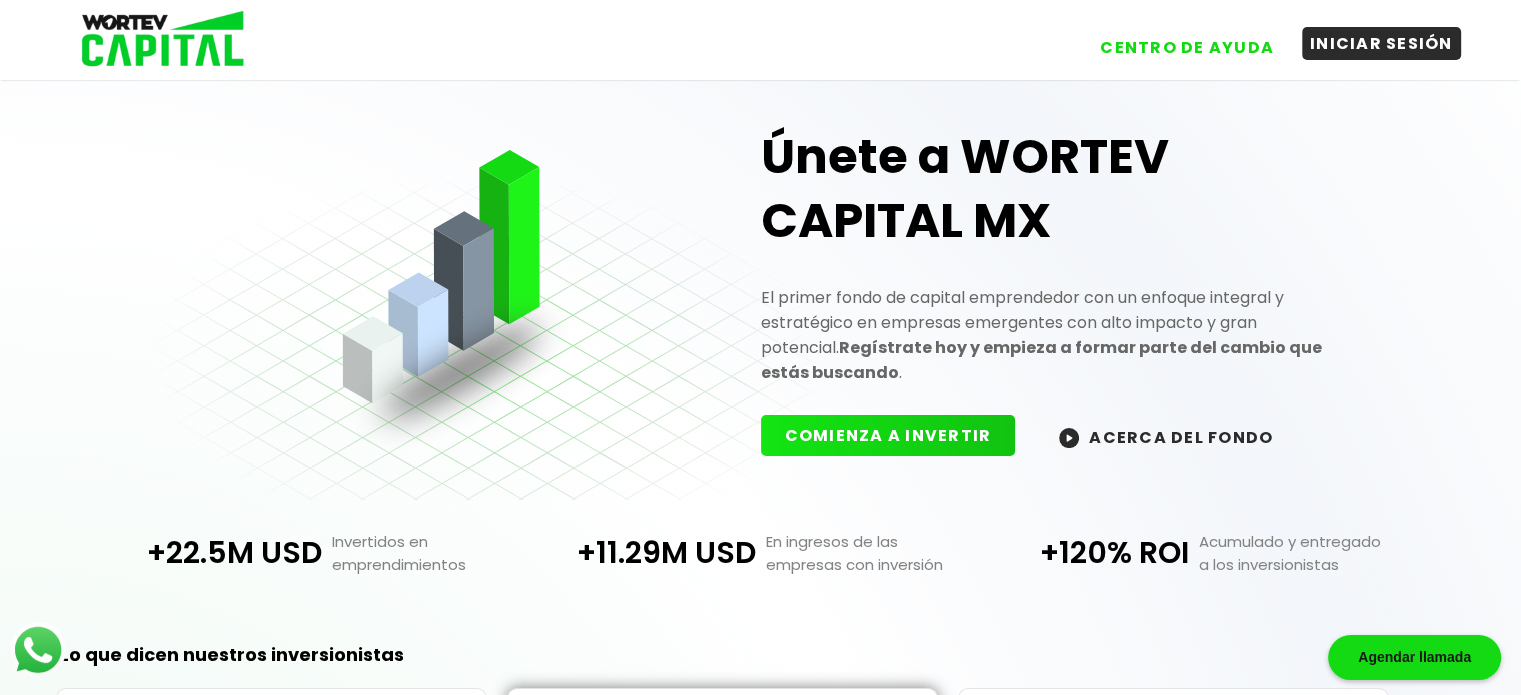 click on "INICIAR SESIÓN" at bounding box center (1381, 43) 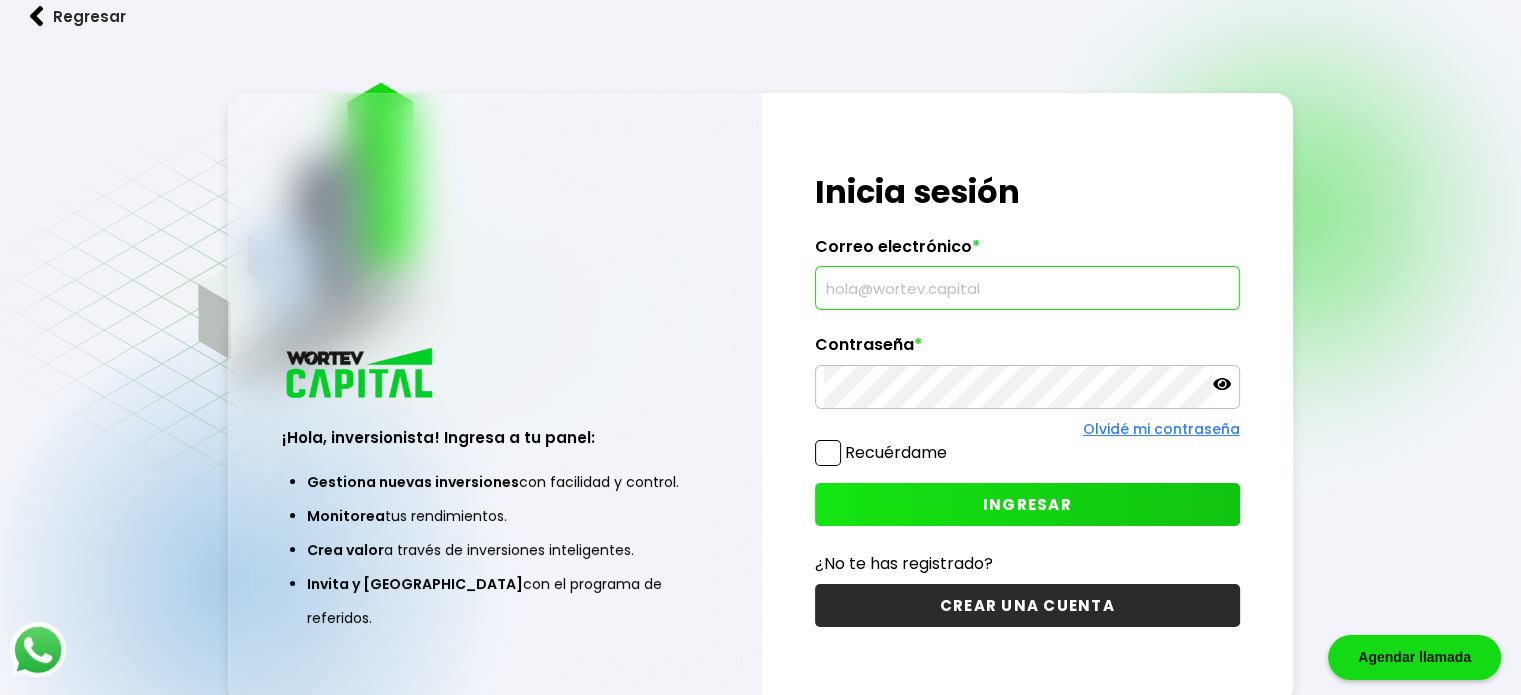 click at bounding box center [1027, 288] 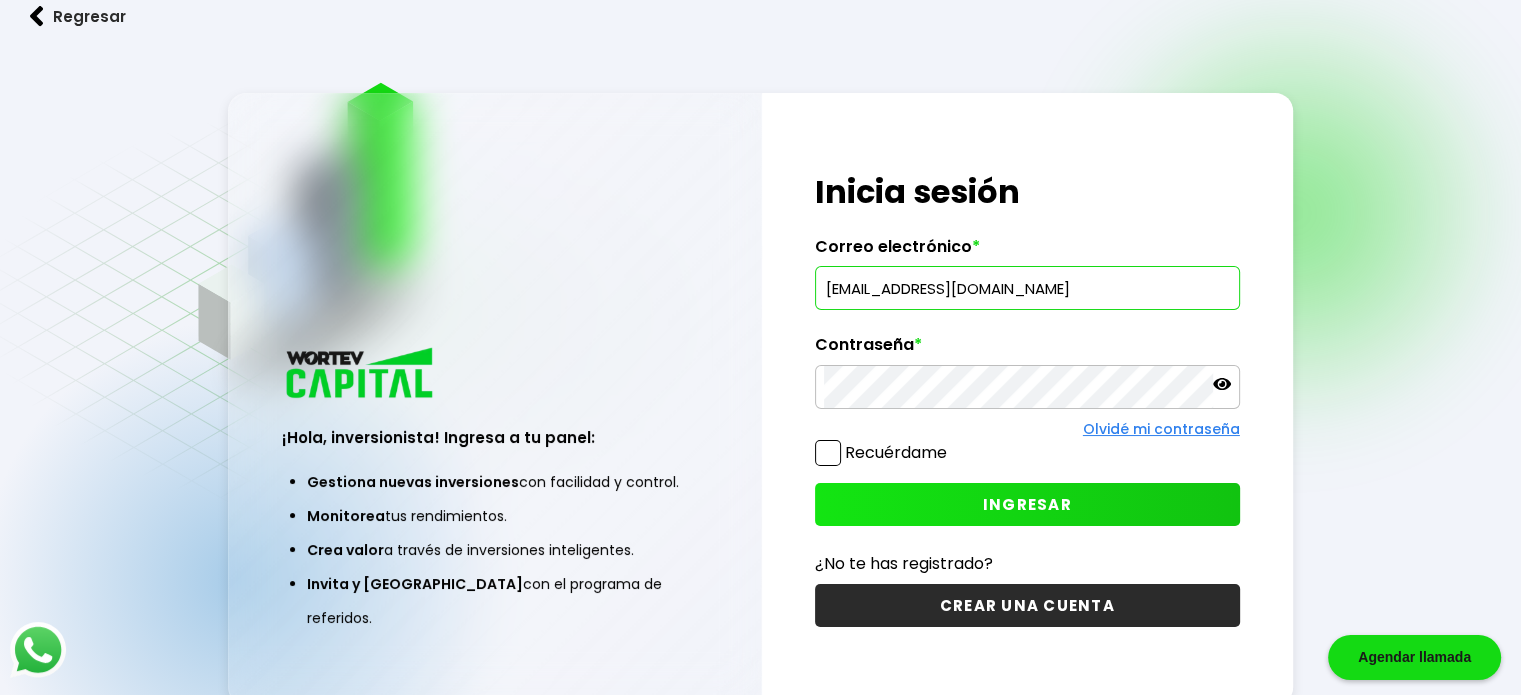 type on "[EMAIL_ADDRESS][DOMAIN_NAME]" 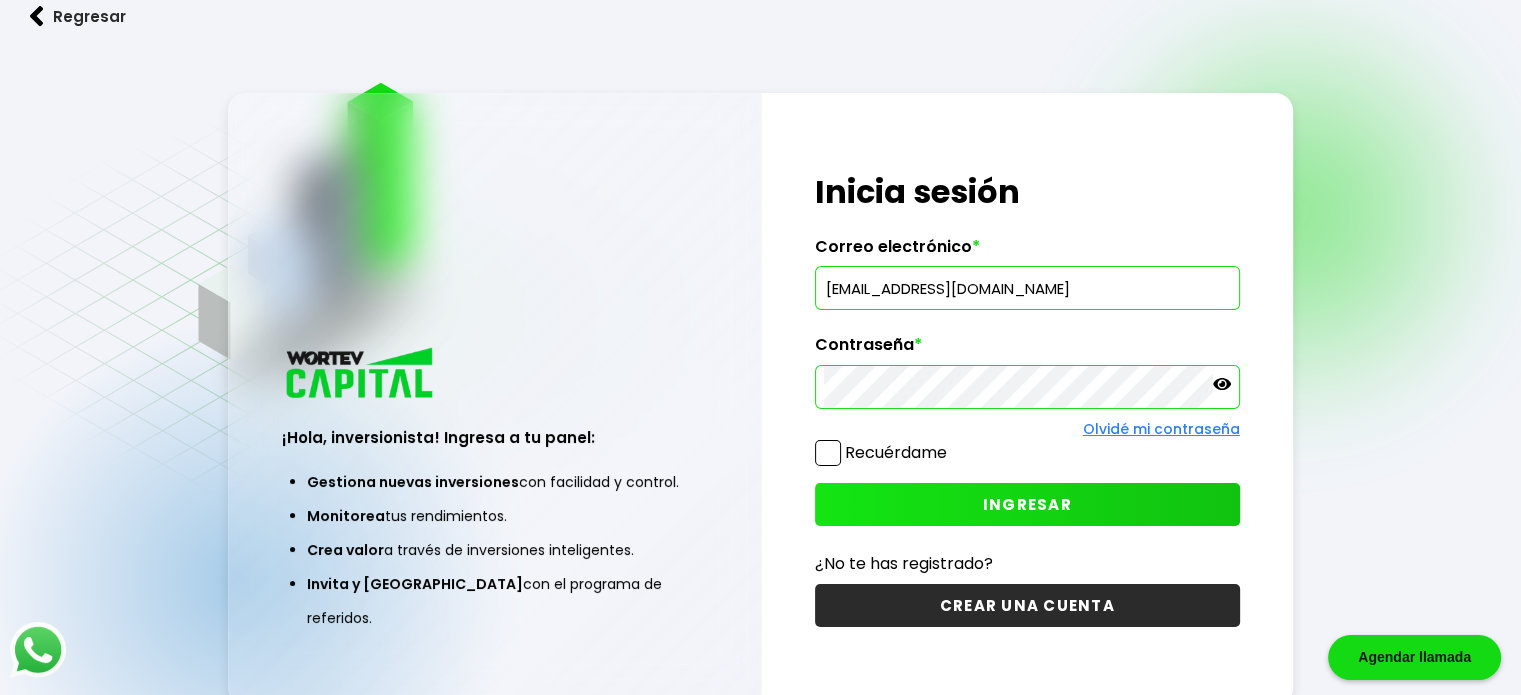 click on "INGRESAR" at bounding box center [1027, 504] 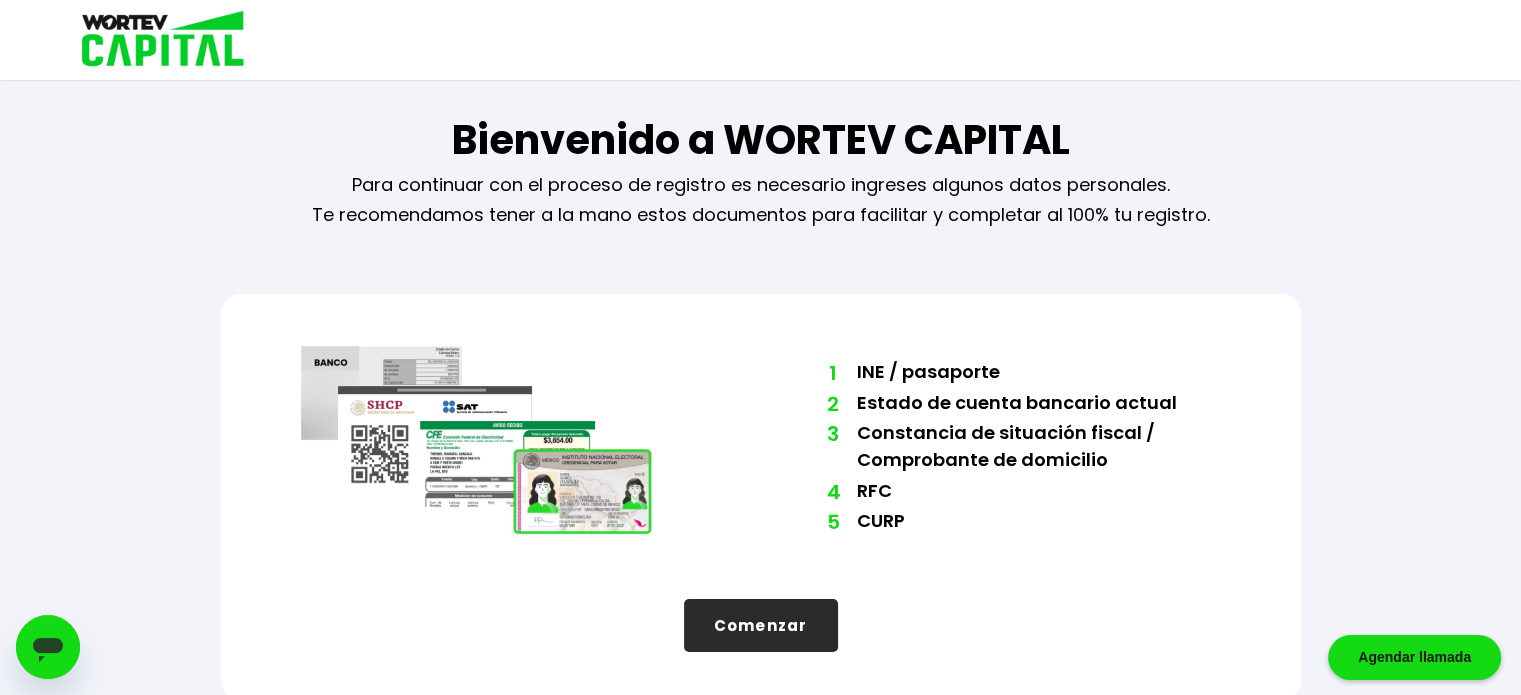 scroll, scrollTop: 16, scrollLeft: 0, axis: vertical 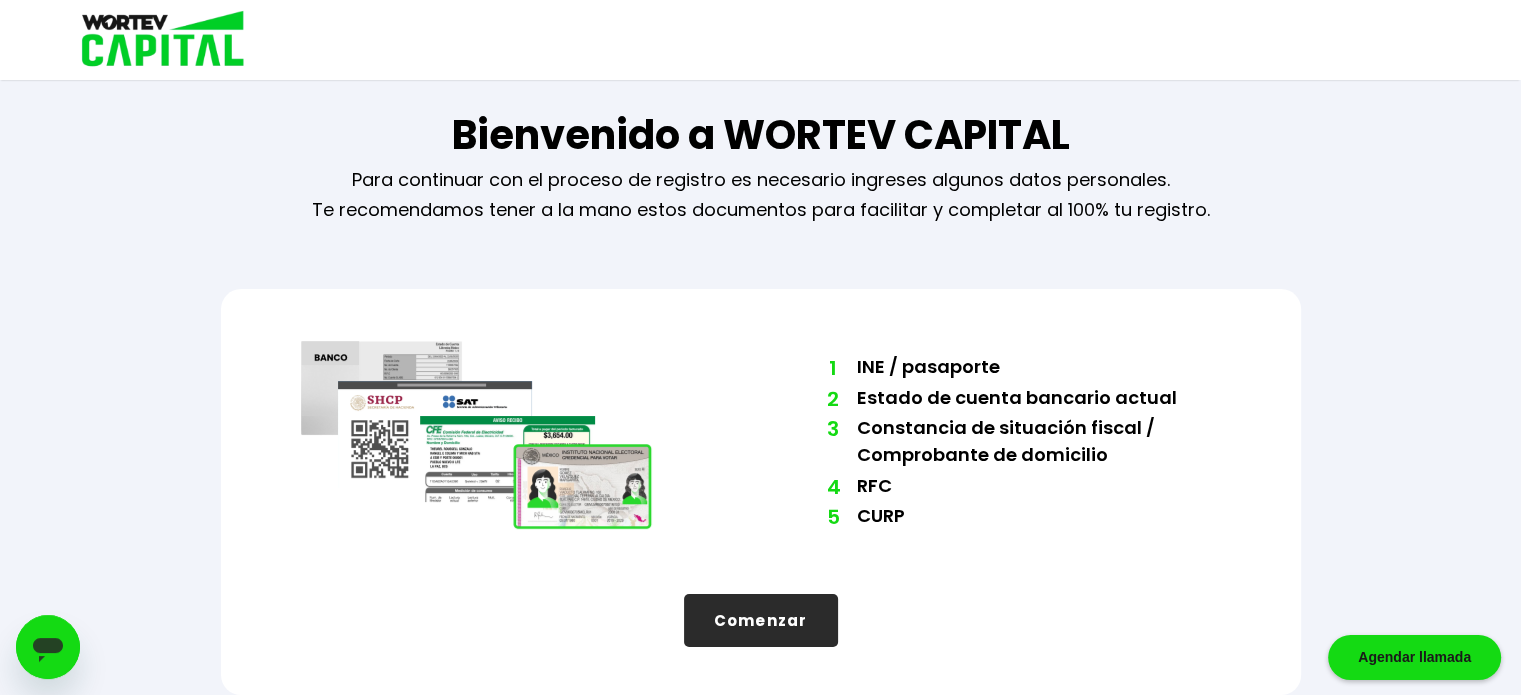 click on "Comenzar" at bounding box center (761, 620) 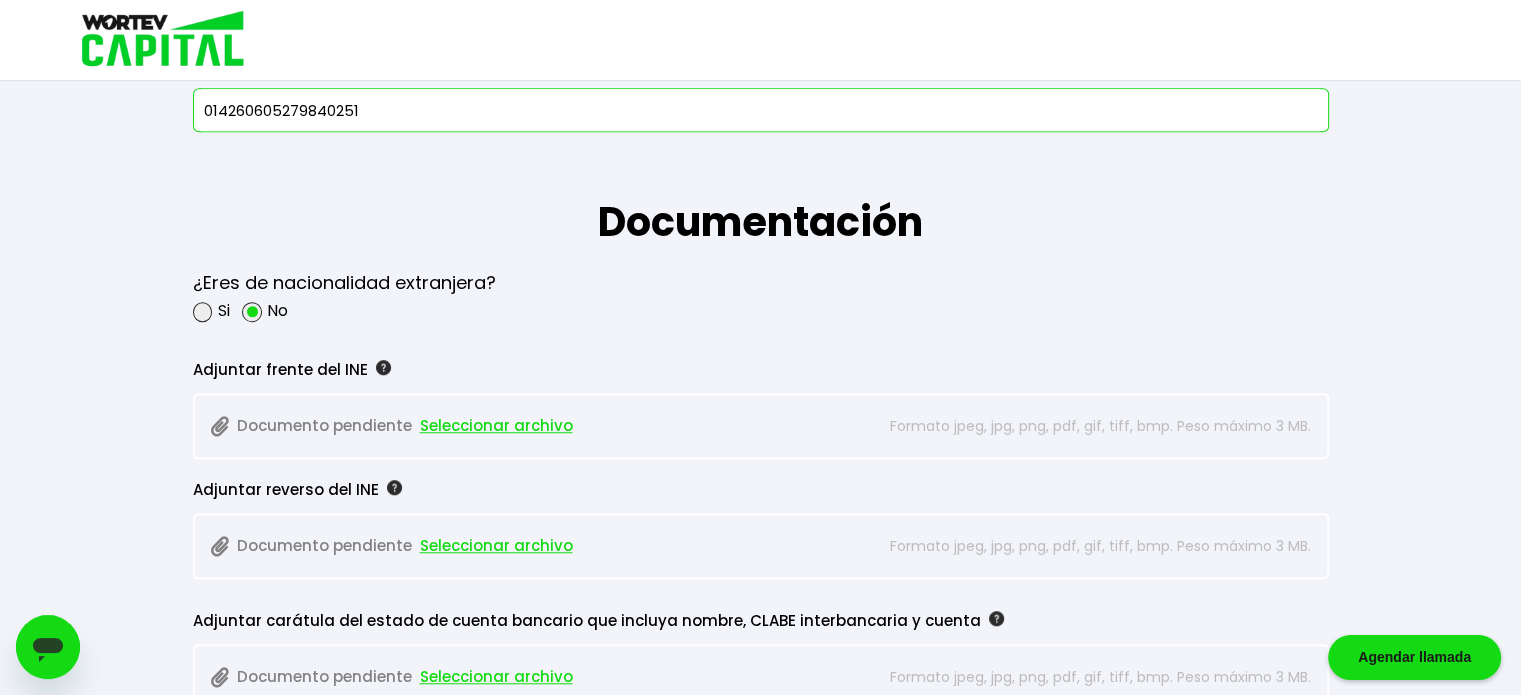 scroll, scrollTop: 1616, scrollLeft: 0, axis: vertical 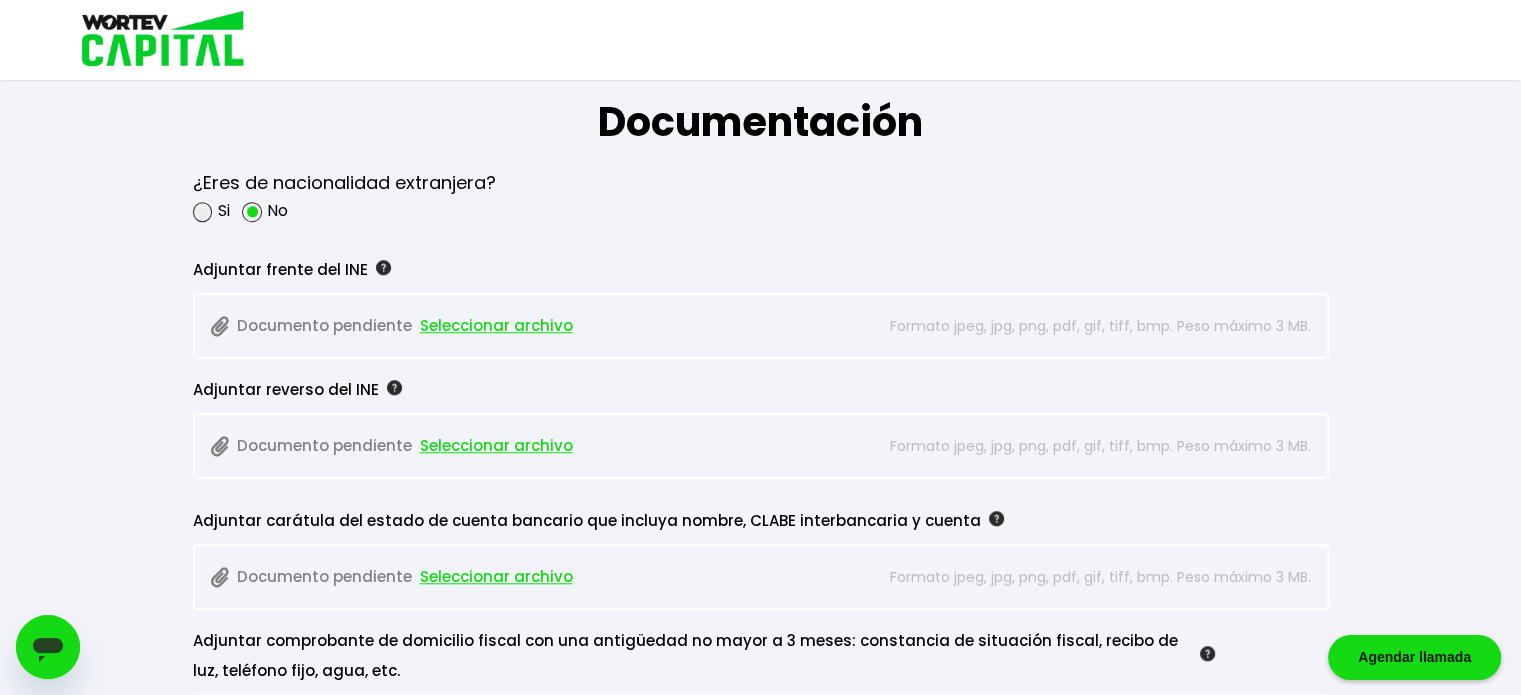 click on "Seleccionar archivo" at bounding box center [496, 326] 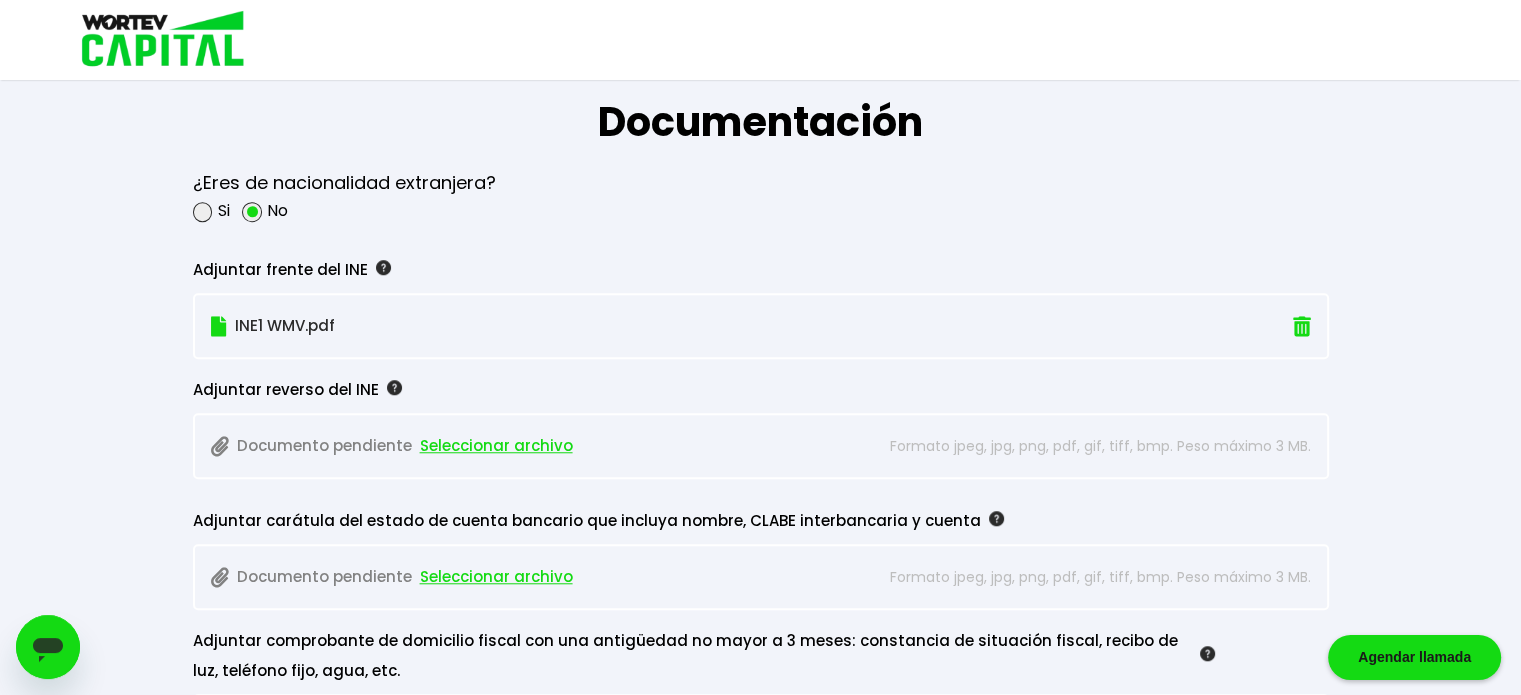 click on "Seleccionar archivo" at bounding box center (496, 446) 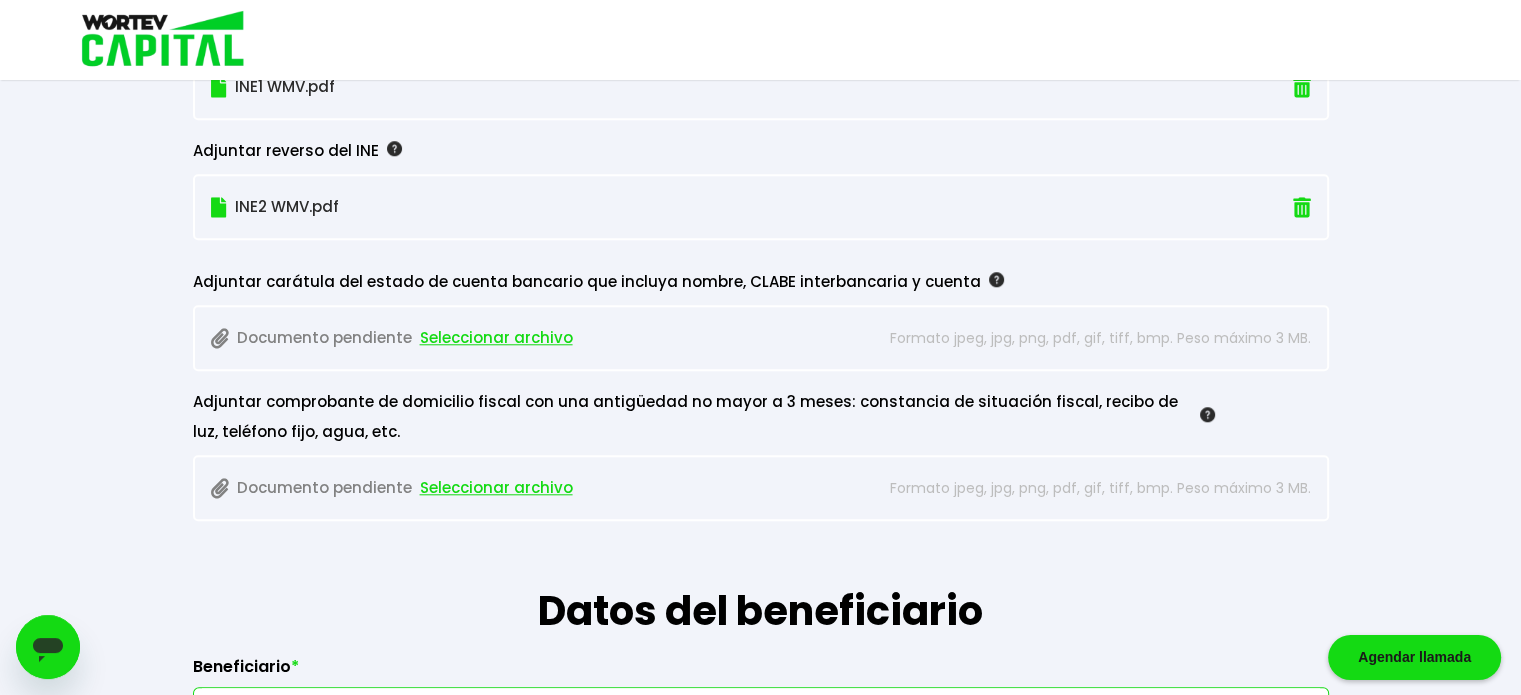 scroll, scrollTop: 1916, scrollLeft: 0, axis: vertical 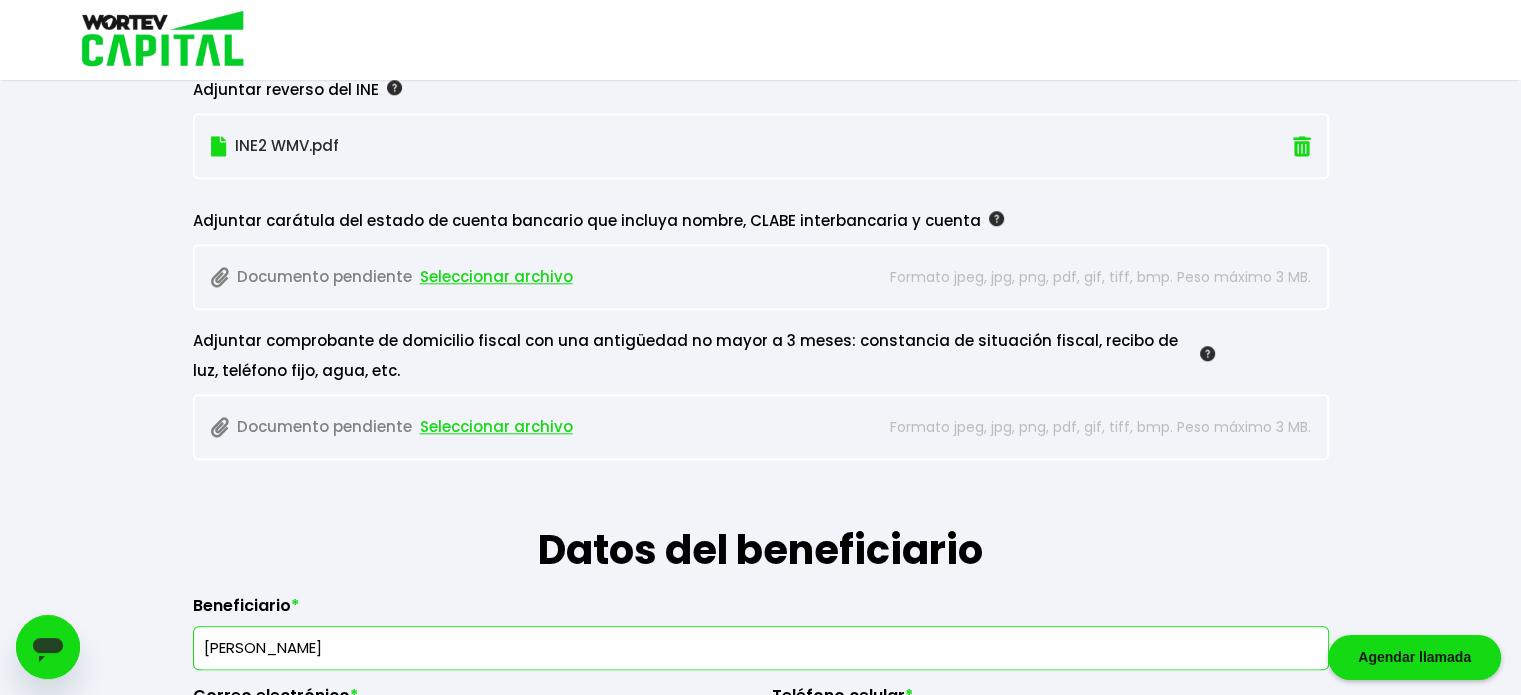 click on "Seleccionar archivo" at bounding box center [496, 277] 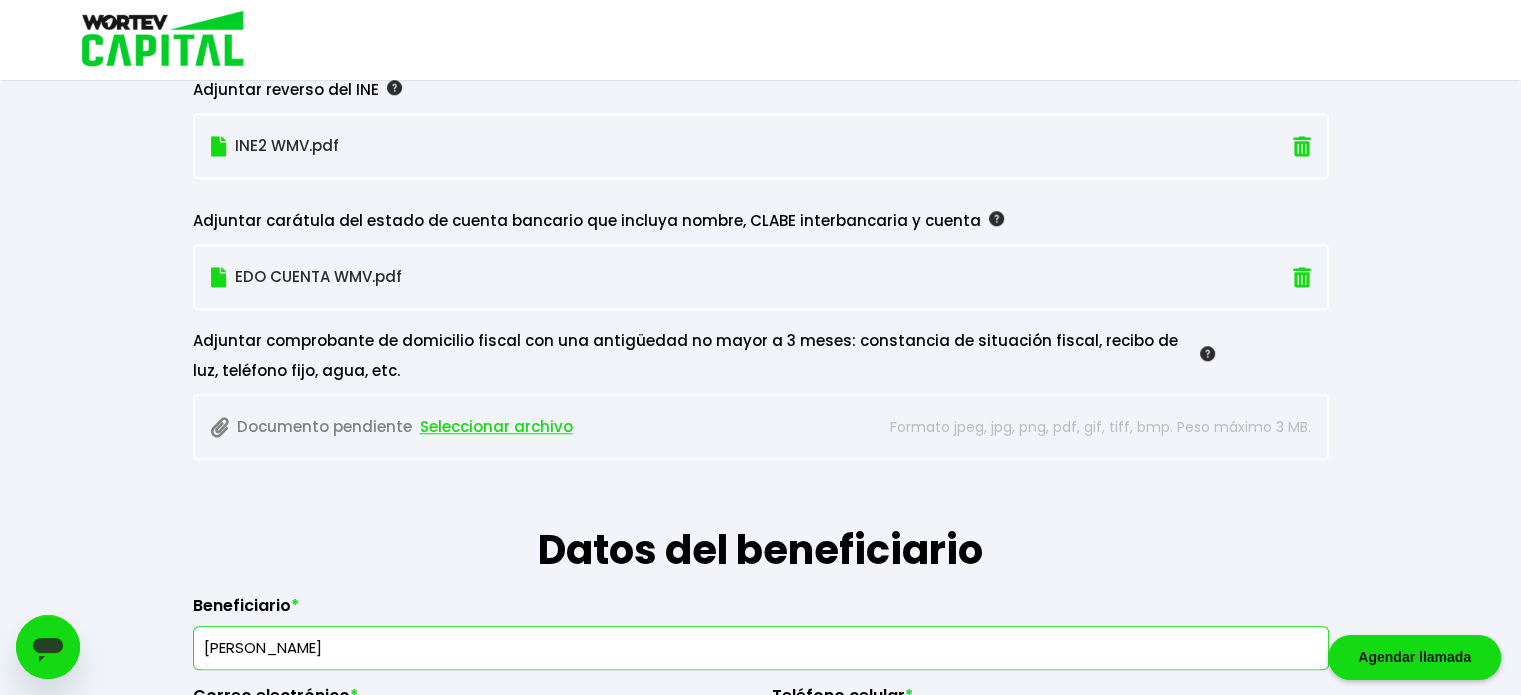 click on "Seleccionar archivo" at bounding box center (496, 427) 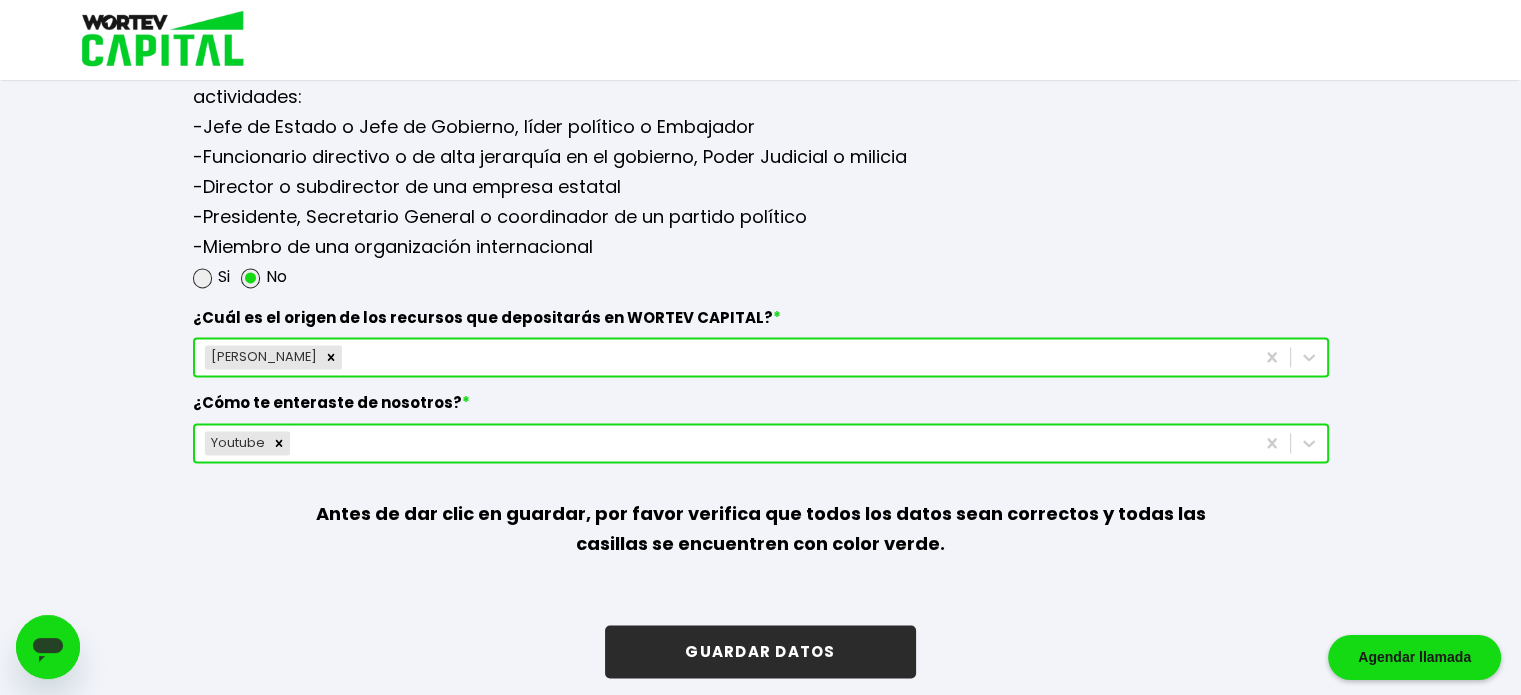scroll, scrollTop: 2672, scrollLeft: 0, axis: vertical 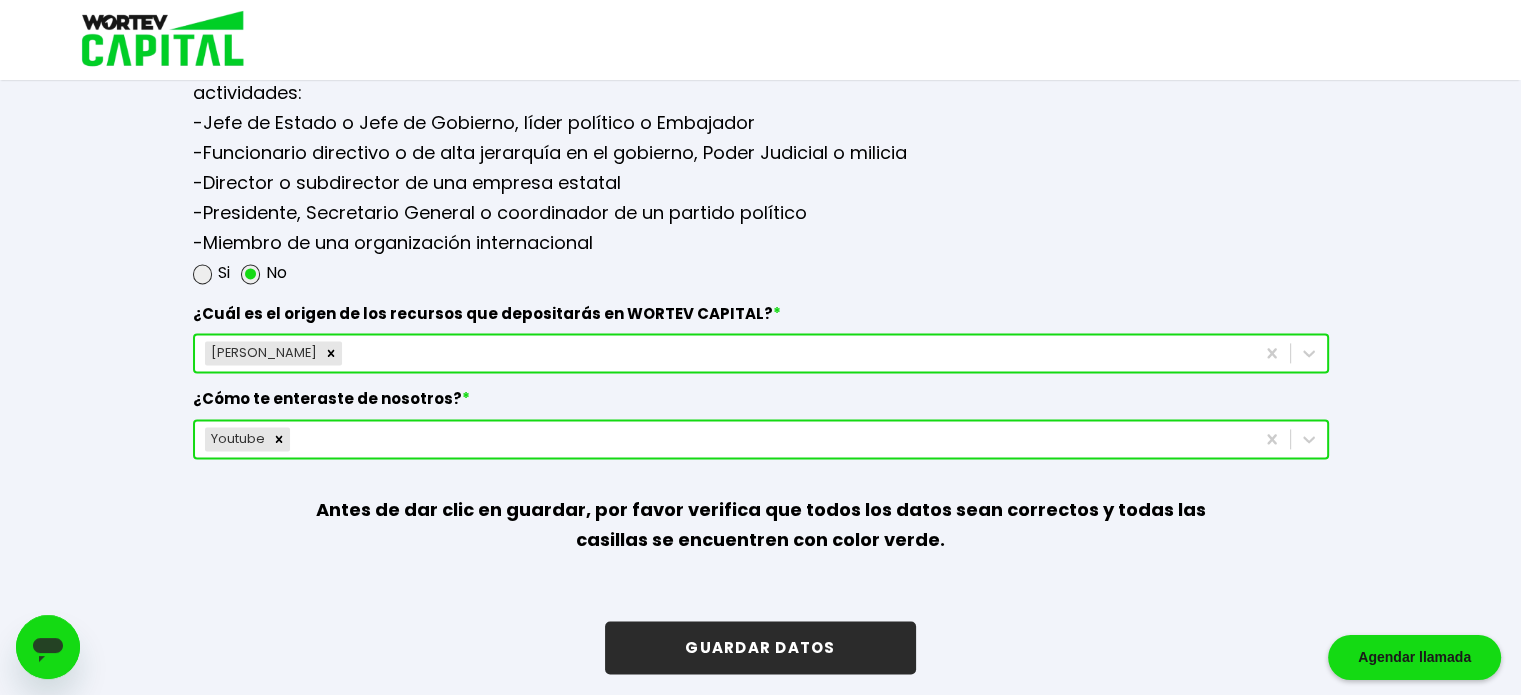 click on "GUARDAR DATOS" at bounding box center (760, 647) 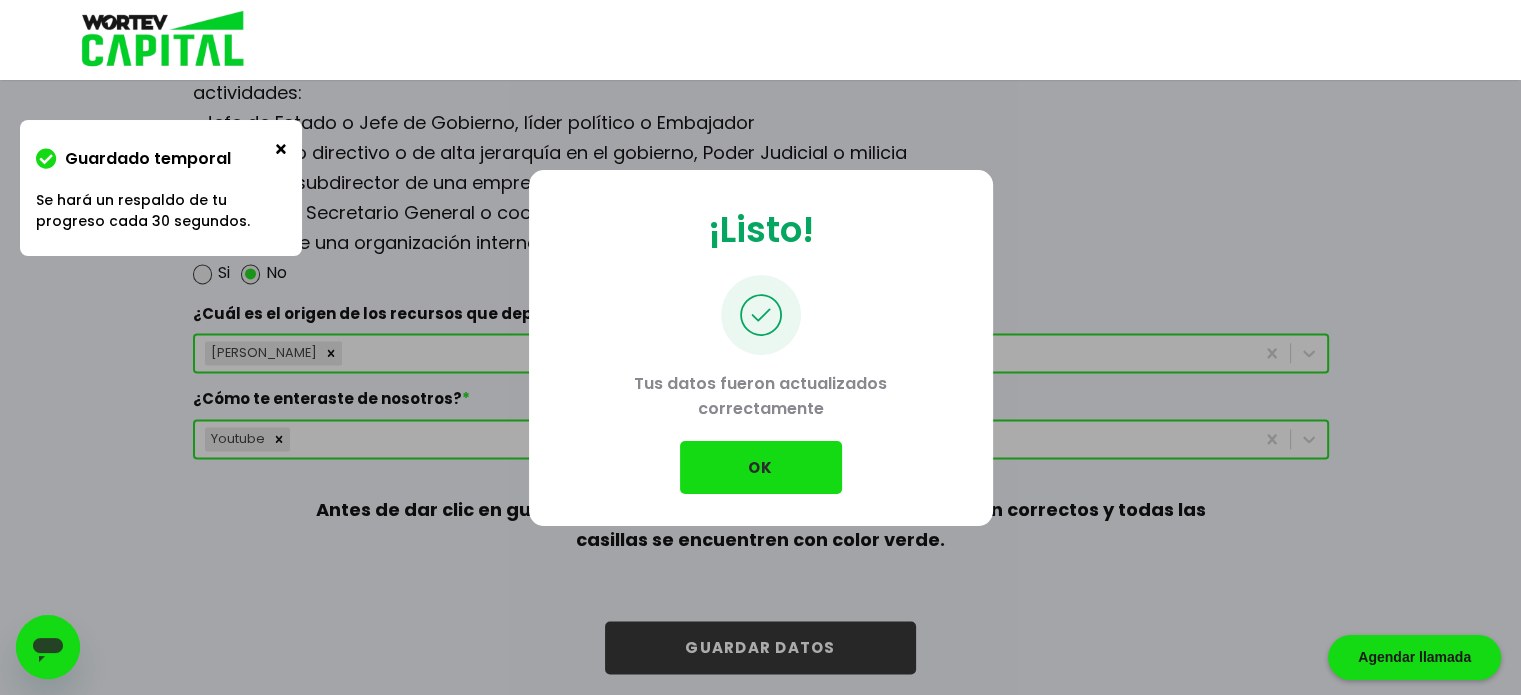 click on "OK" at bounding box center [761, 467] 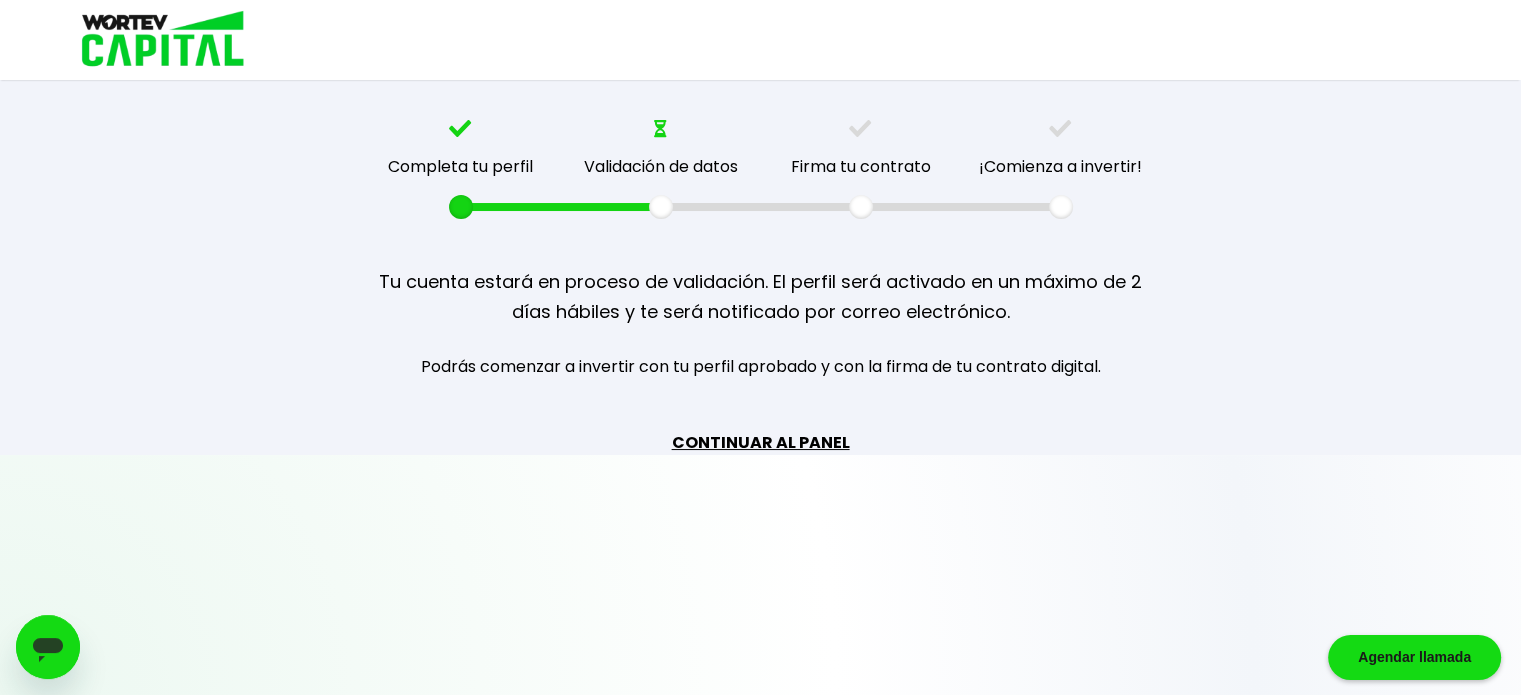 scroll, scrollTop: 0, scrollLeft: 0, axis: both 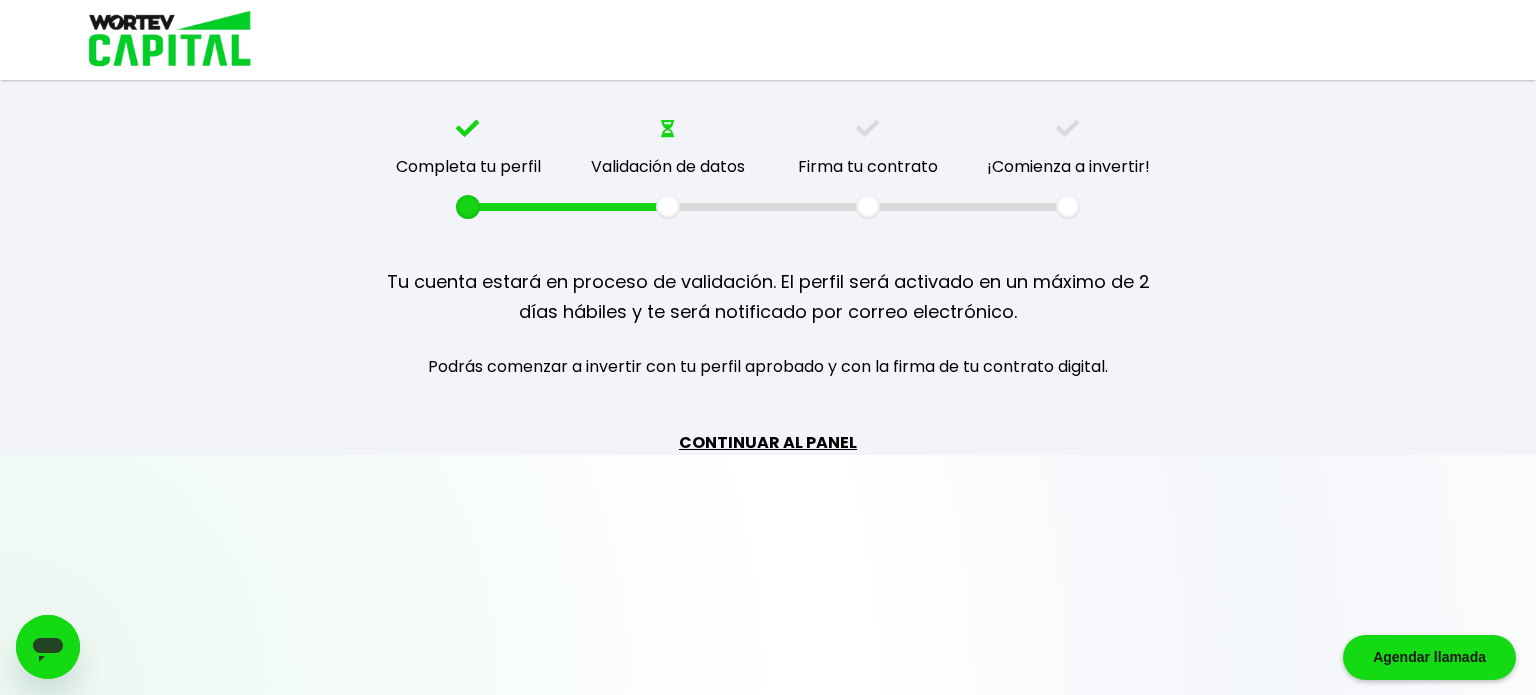 click on "CONTINUAR AL PANEL" at bounding box center (768, 442) 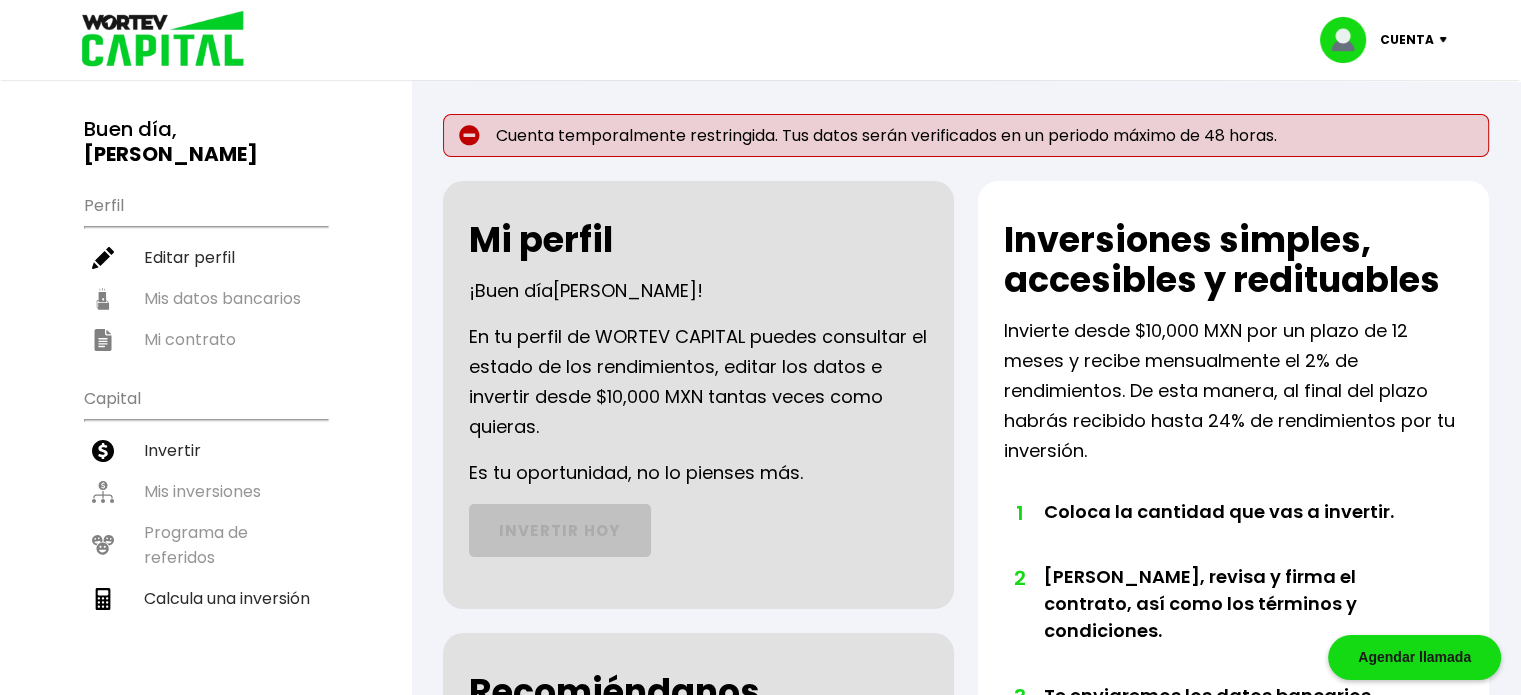 scroll, scrollTop: 0, scrollLeft: 0, axis: both 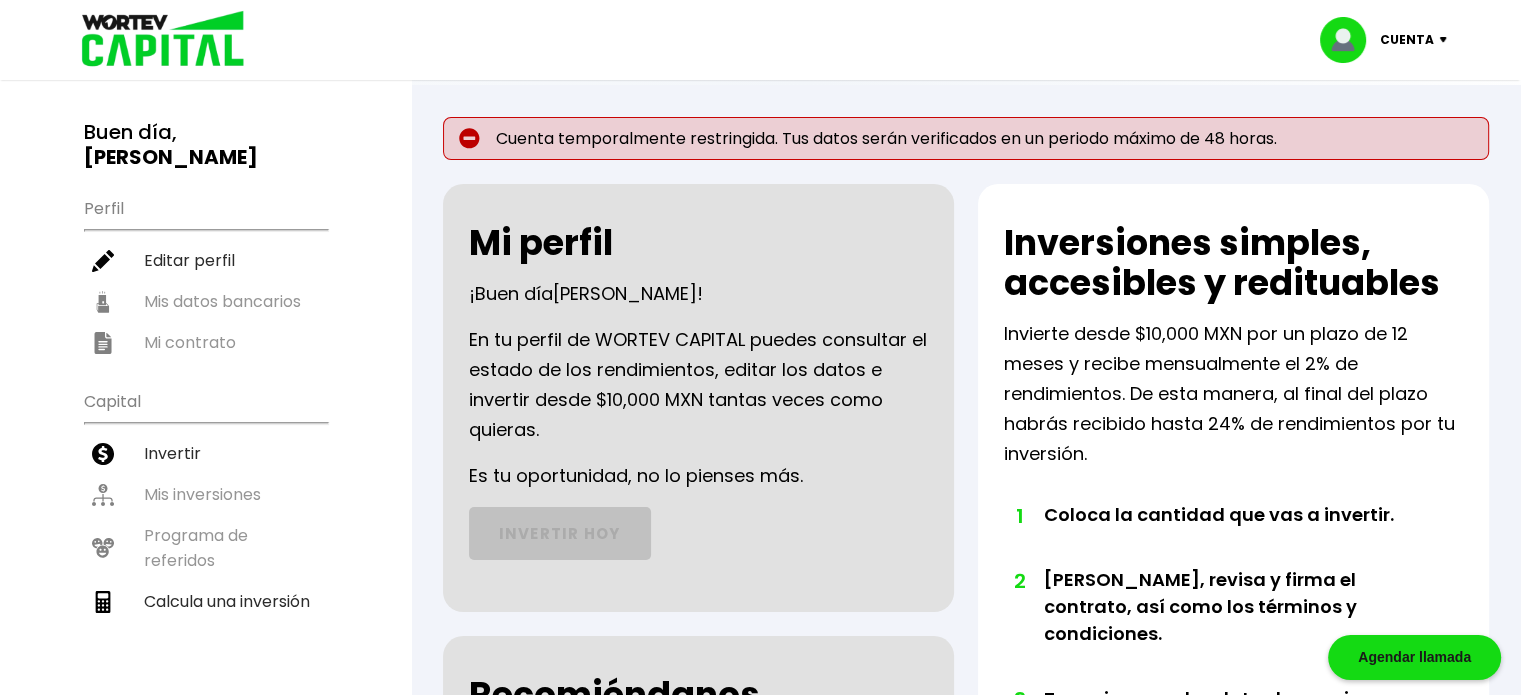 click on "Cuenta" at bounding box center [1407, 40] 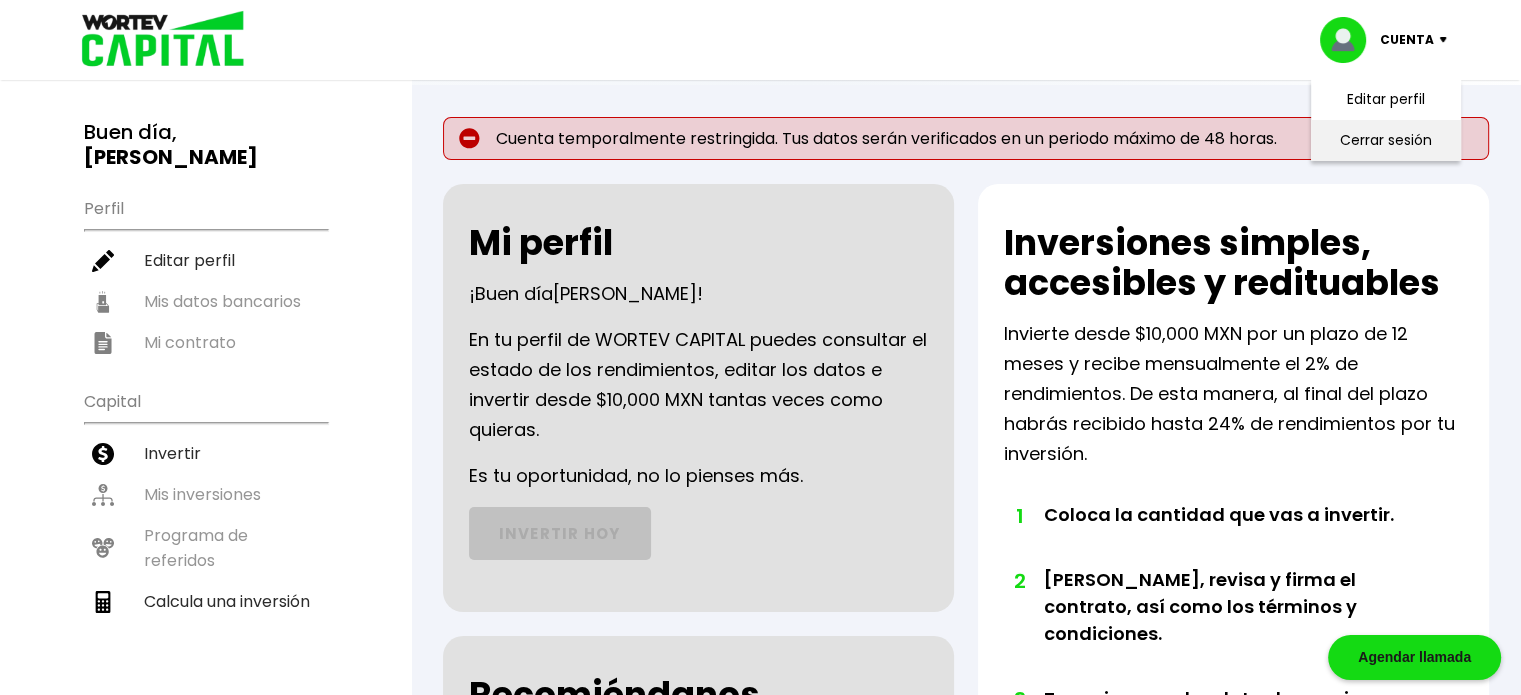 click on "Cerrar sesión" at bounding box center (1386, 140) 